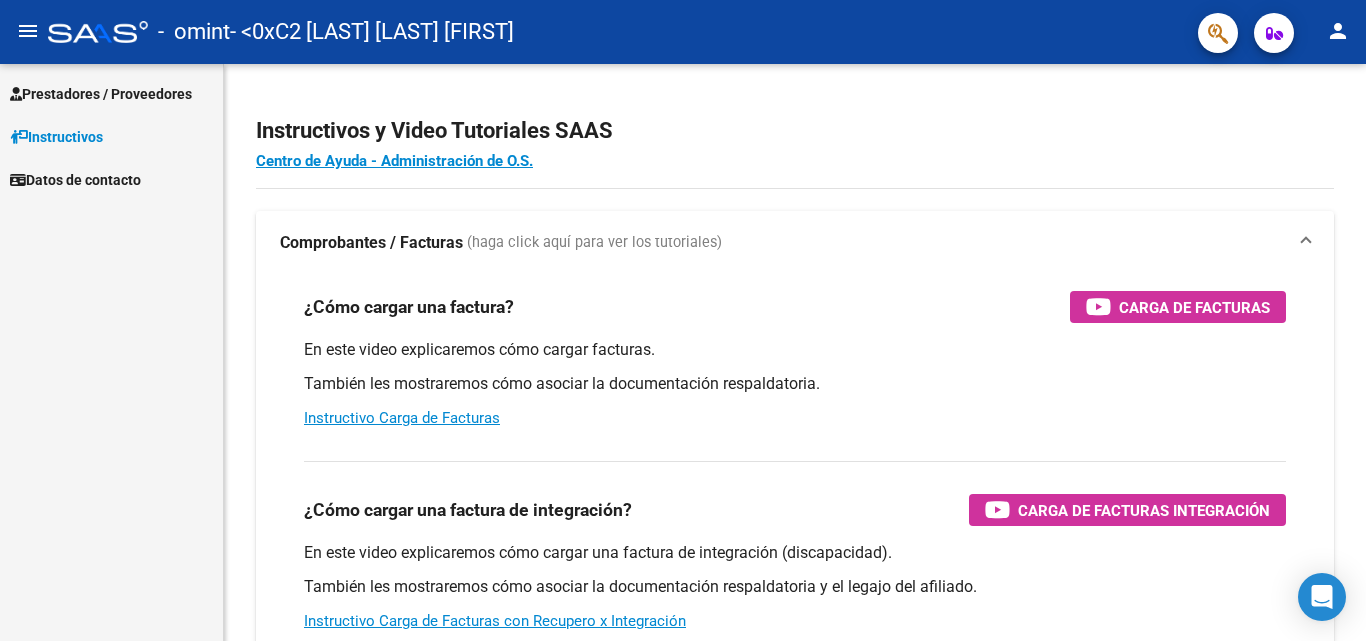 scroll, scrollTop: 0, scrollLeft: 0, axis: both 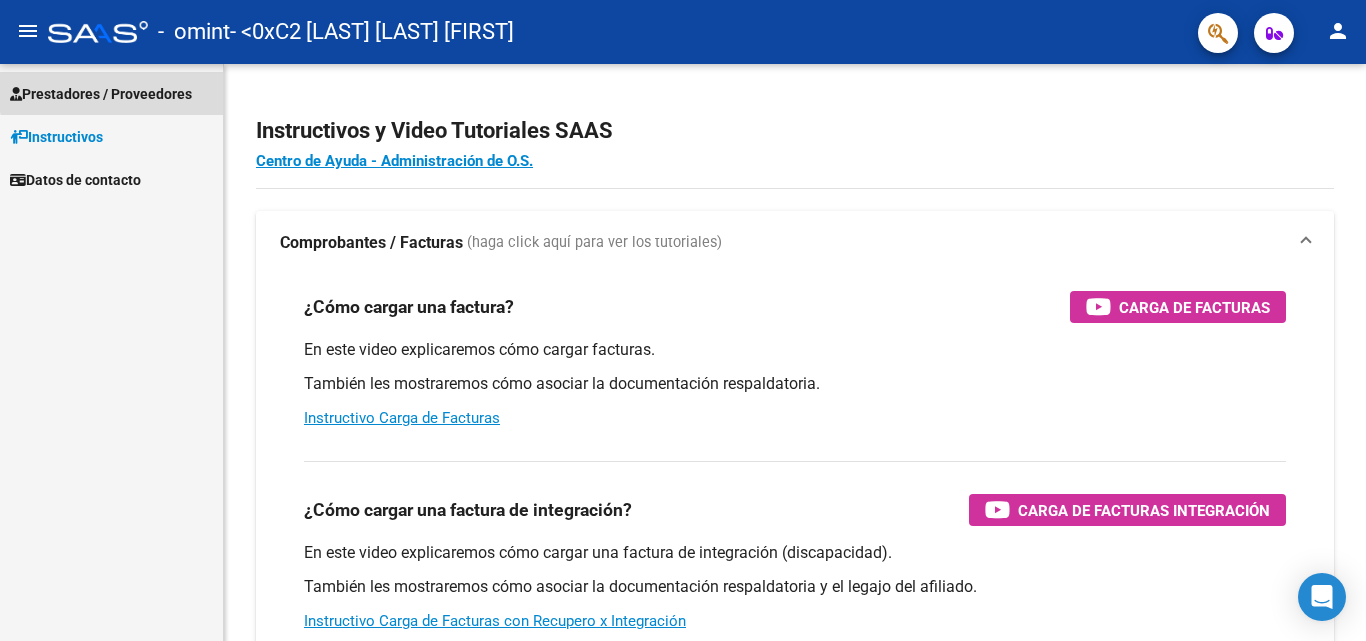 click on "Prestadores / Proveedores" at bounding box center (101, 94) 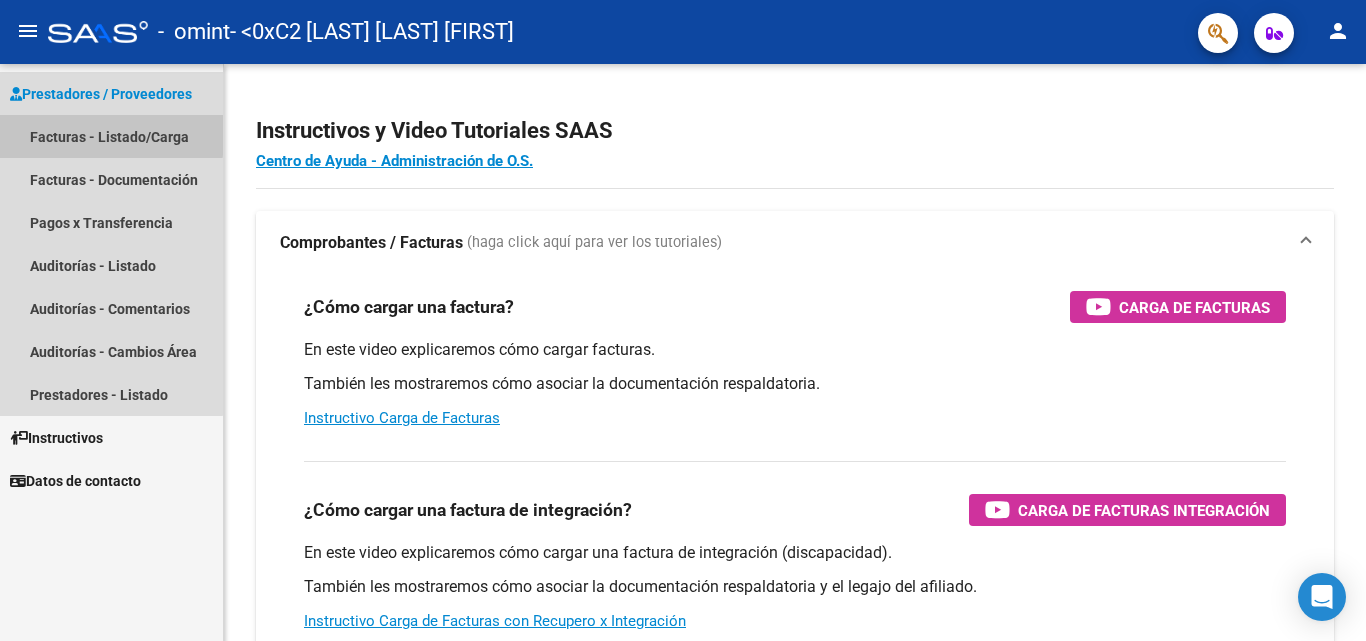 click on "Facturas - Listado/Carga" at bounding box center [111, 136] 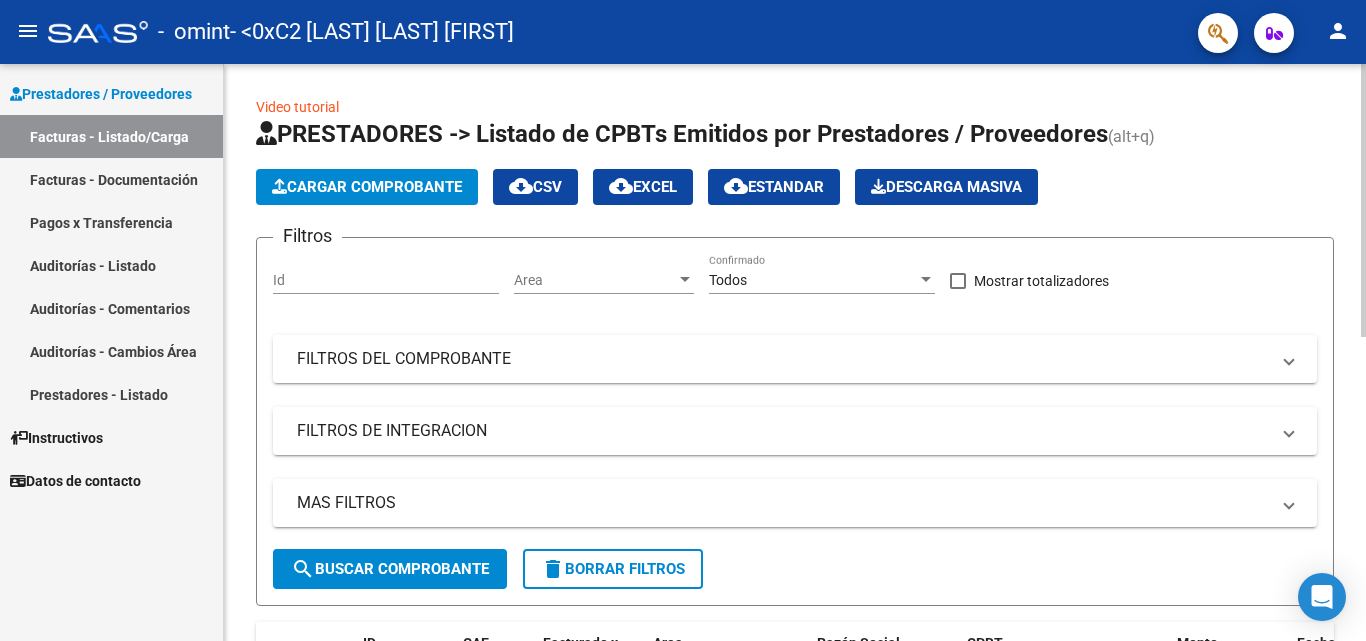 click on "Cargar Comprobante" 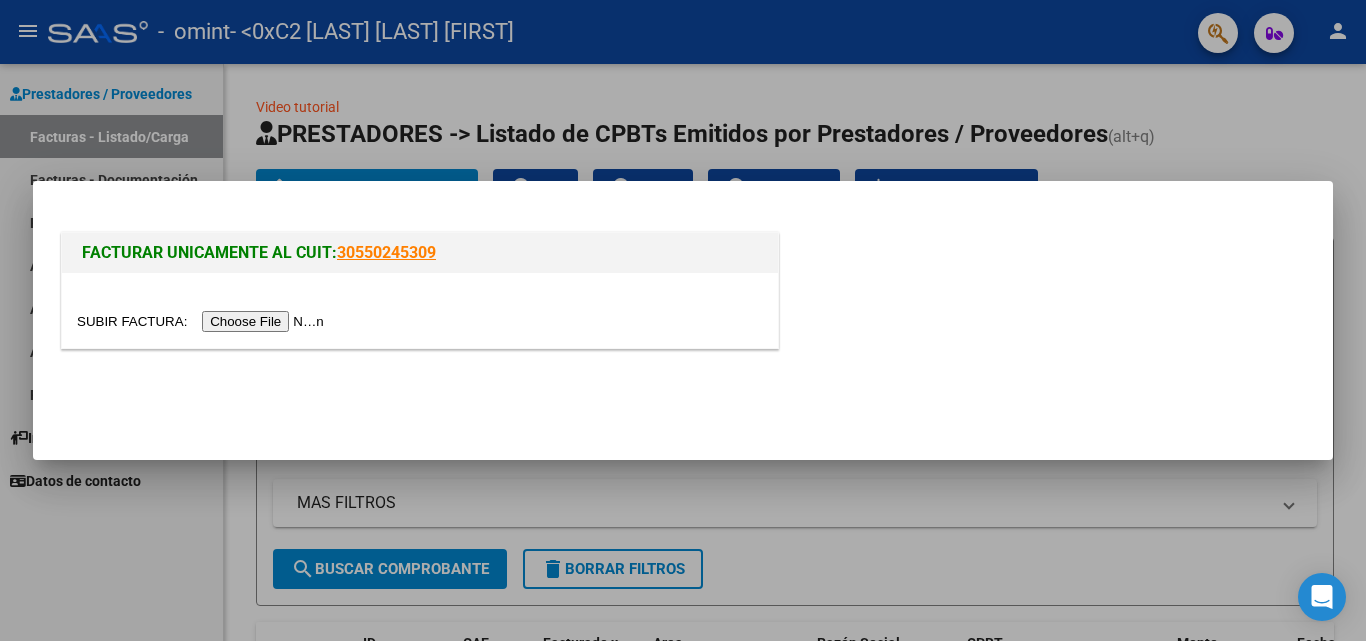 click at bounding box center [203, 321] 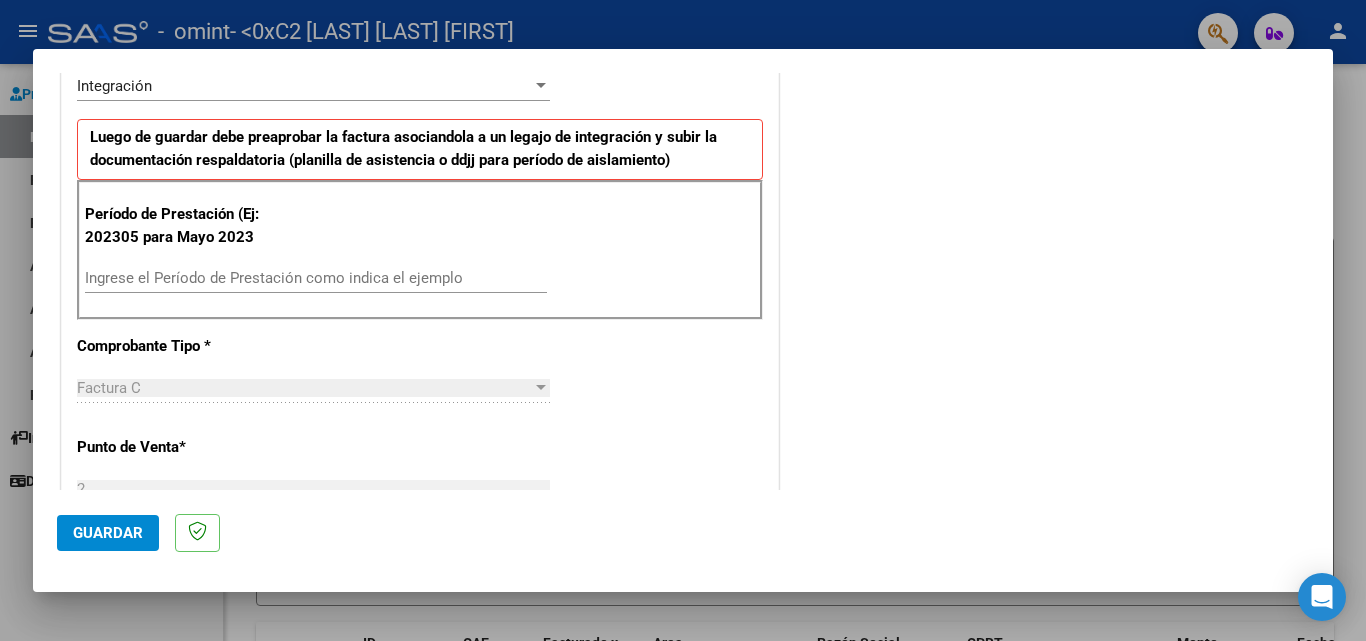 scroll, scrollTop: 470, scrollLeft: 0, axis: vertical 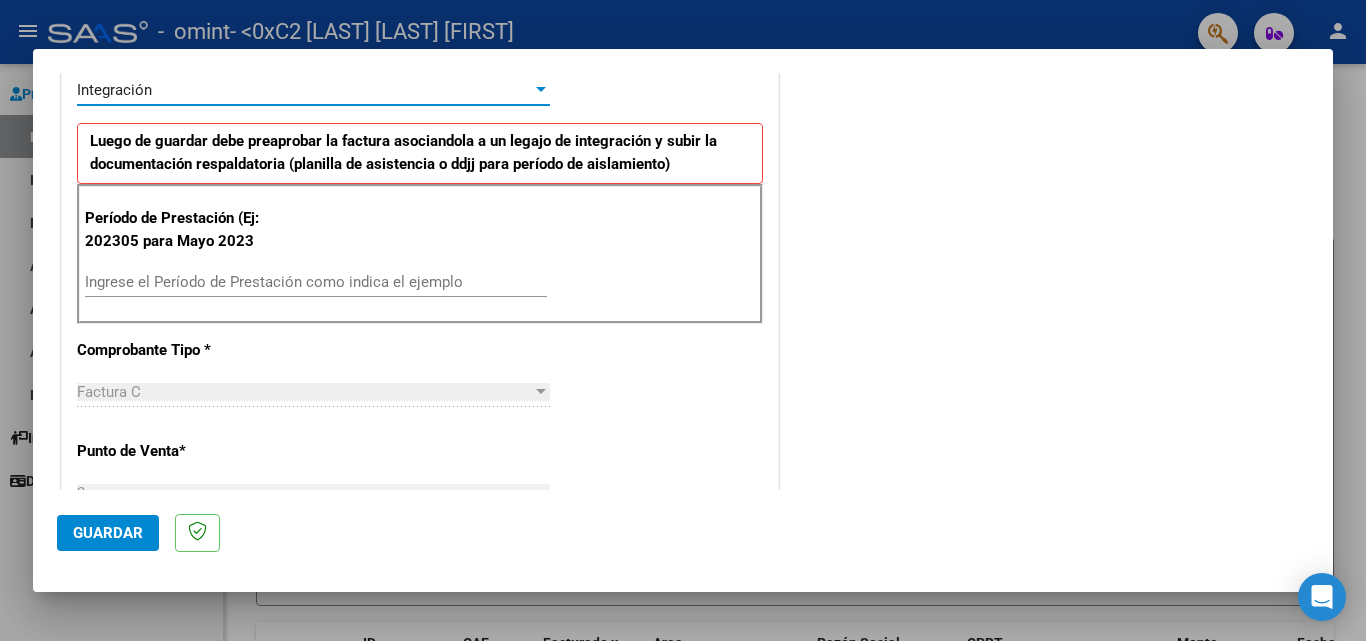 click at bounding box center (541, 89) 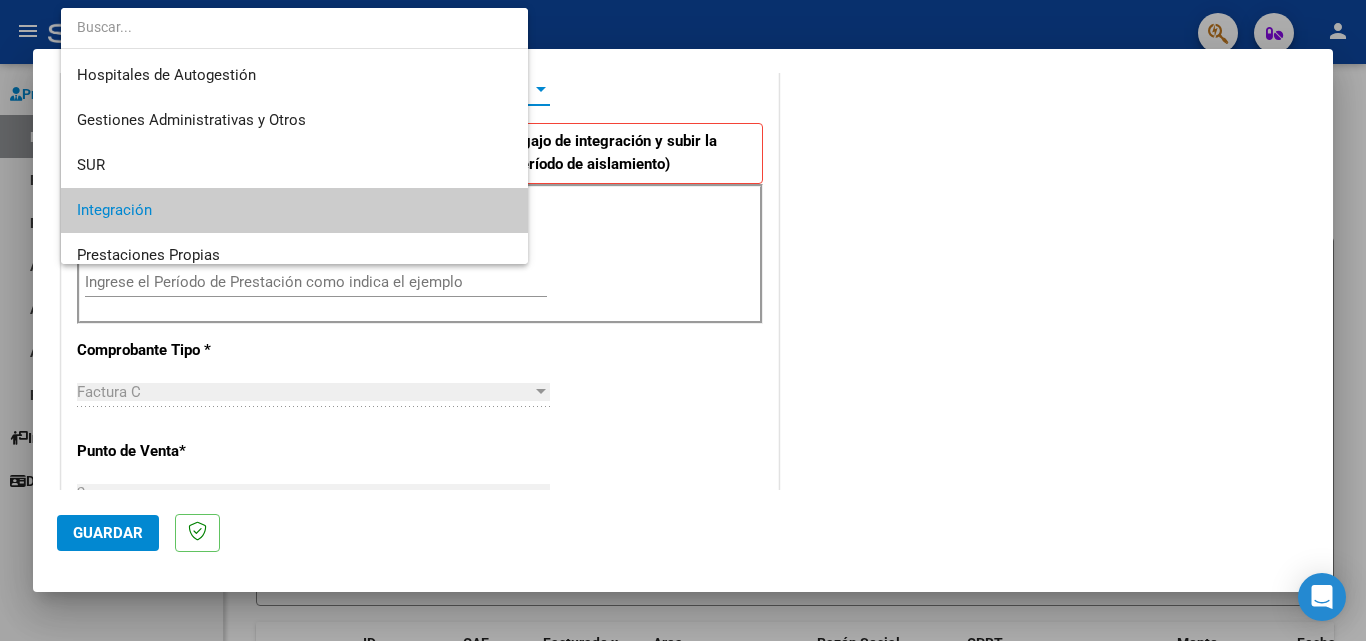 scroll, scrollTop: 121, scrollLeft: 0, axis: vertical 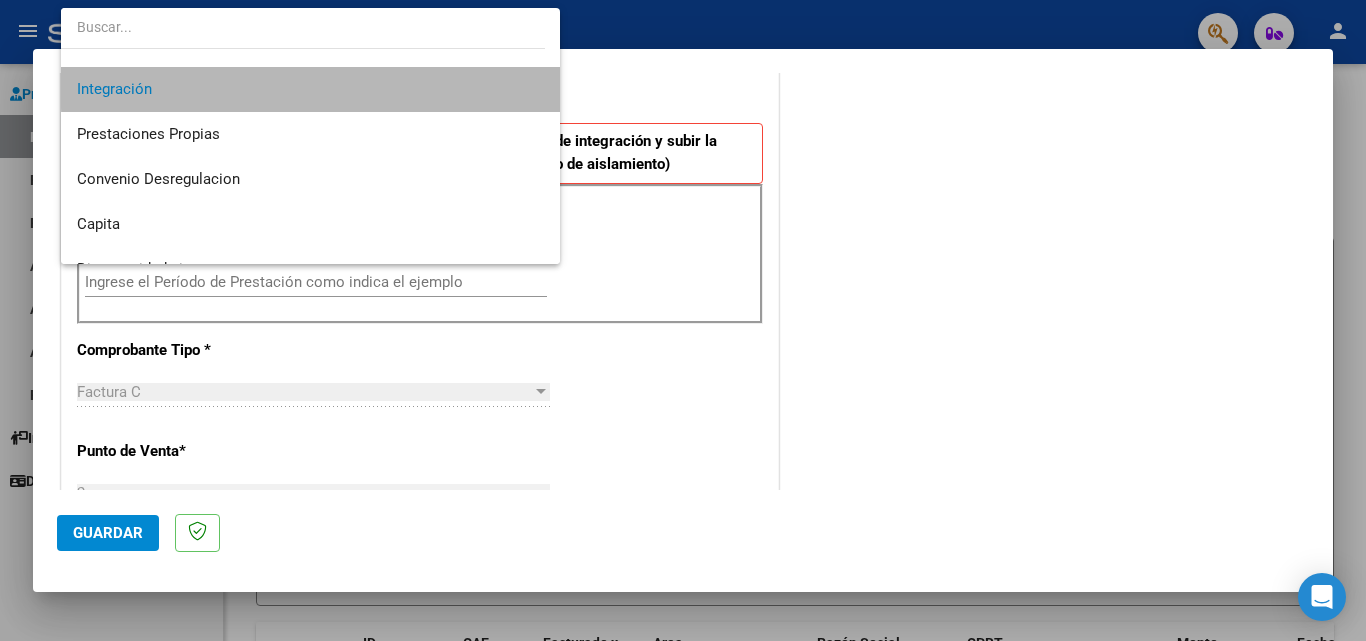 click on "Integración" at bounding box center (310, 89) 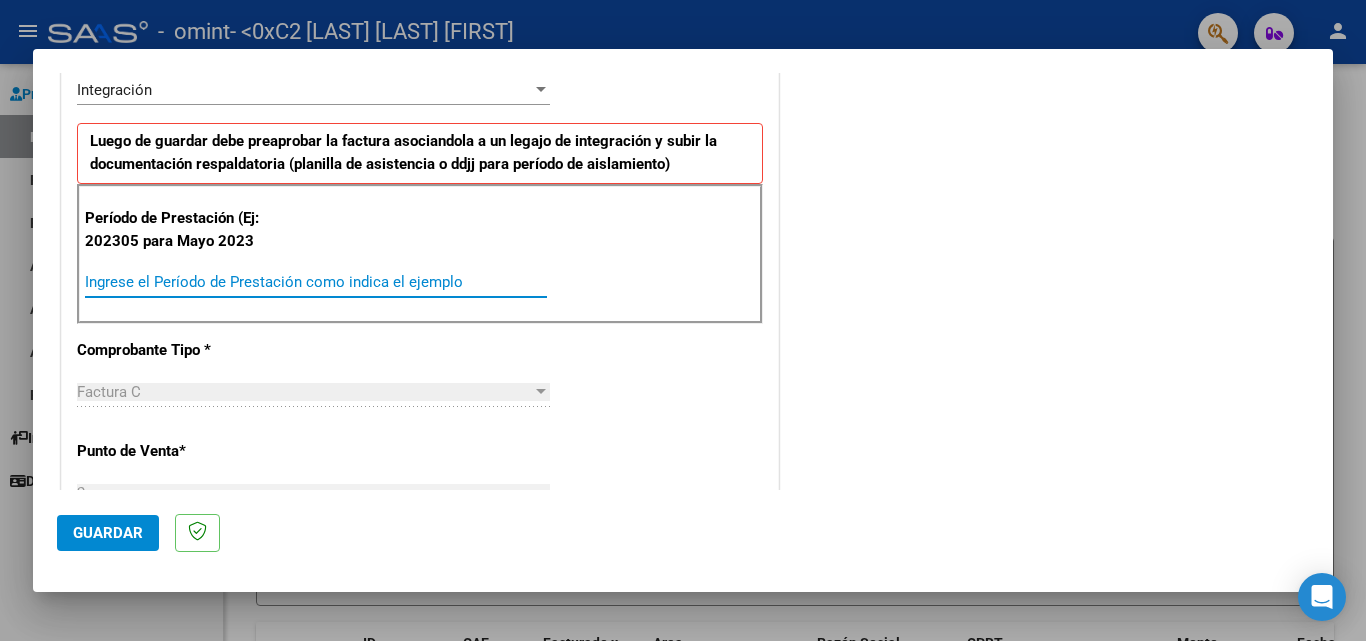 click on "Ingrese el Período de Prestación como indica el ejemplo" at bounding box center (316, 282) 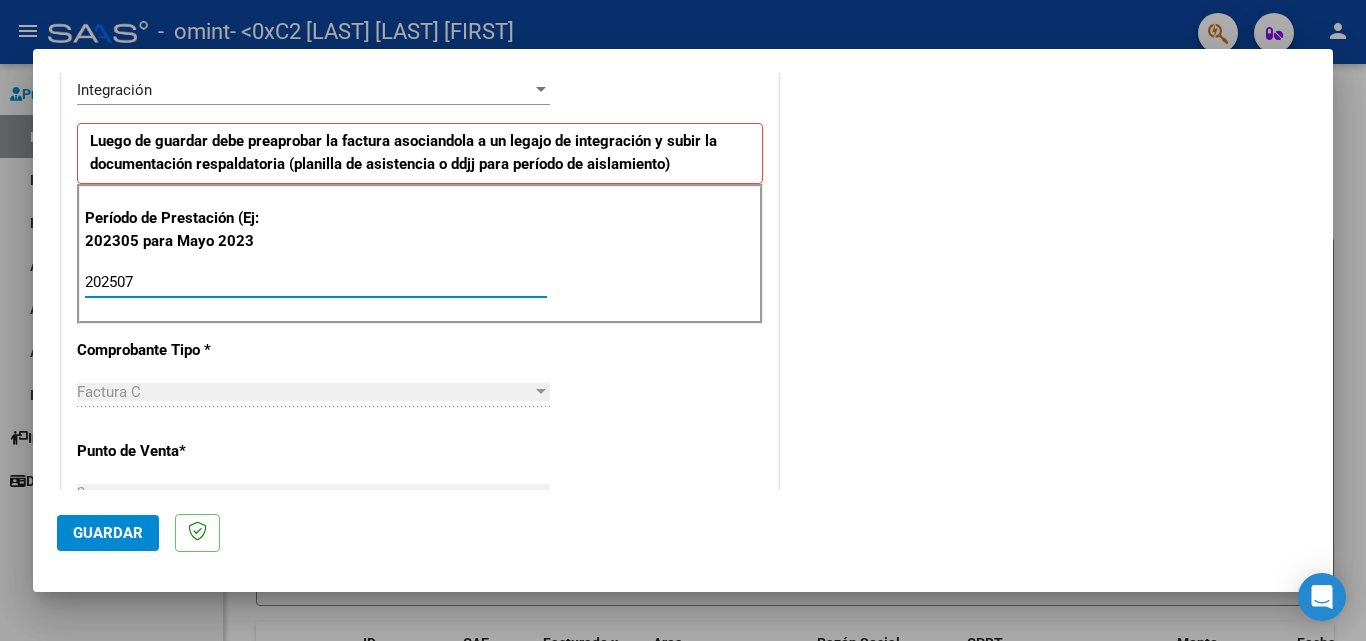 type on "202507" 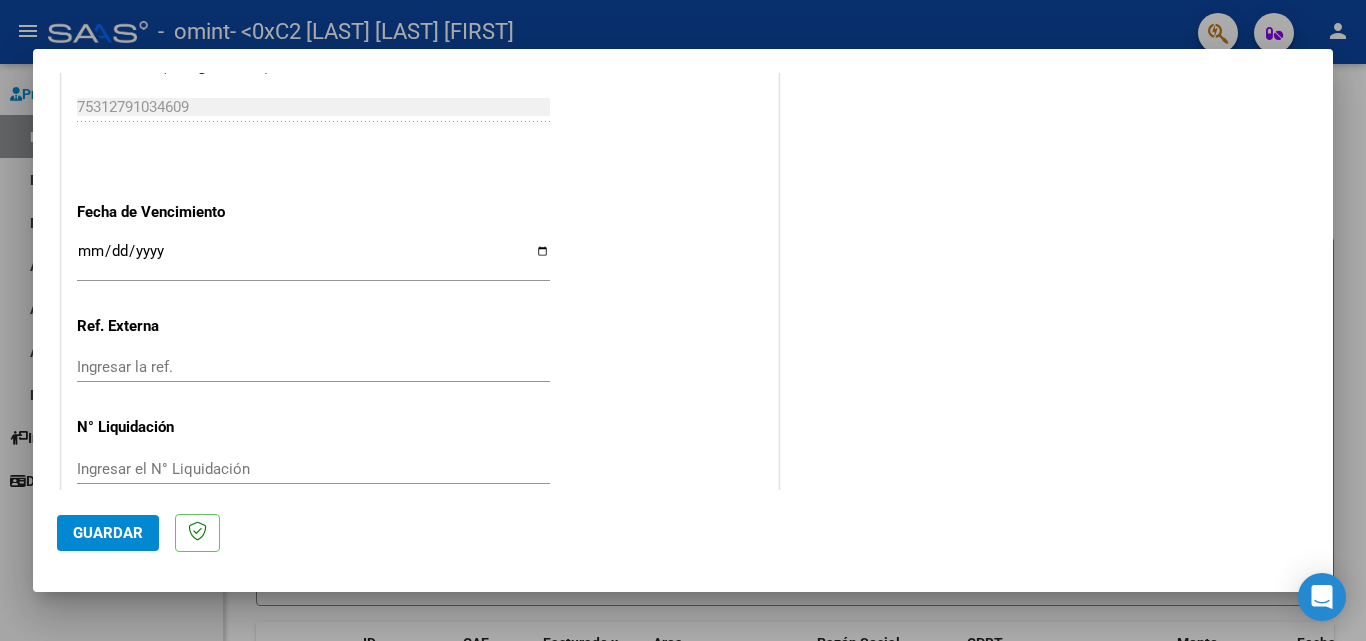 scroll, scrollTop: 1305, scrollLeft: 0, axis: vertical 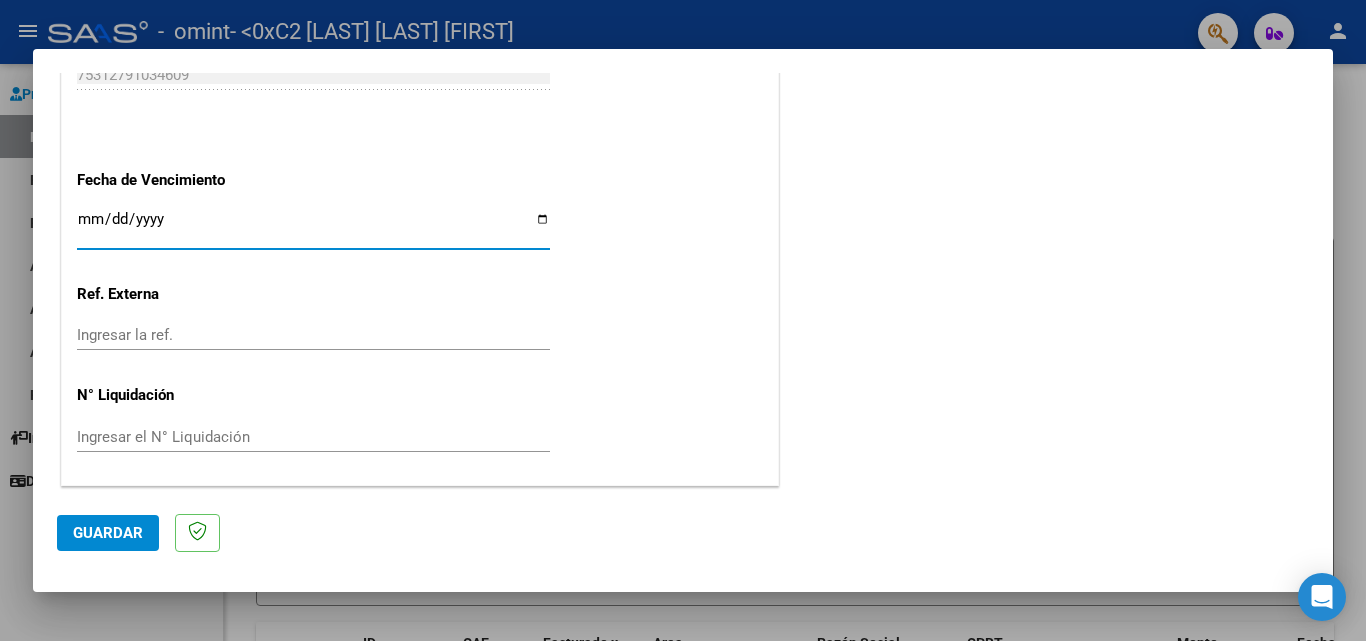 click on "Ingresar la fecha" at bounding box center (313, 227) 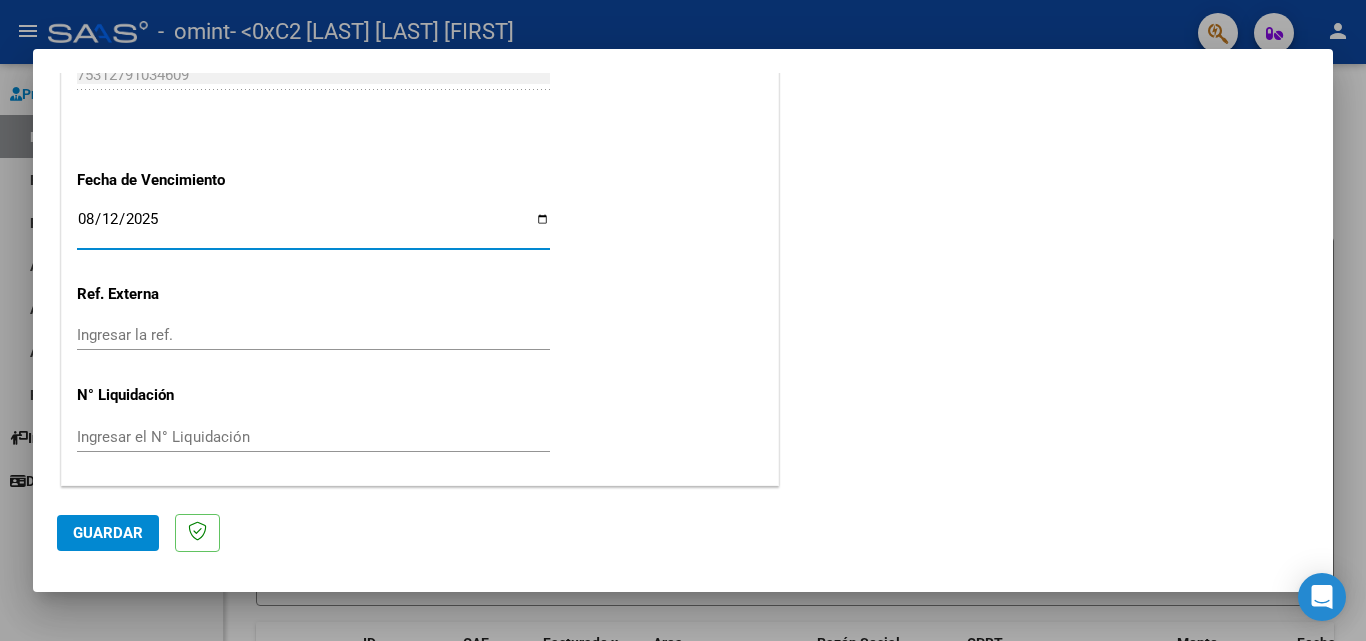 click at bounding box center [683, 320] 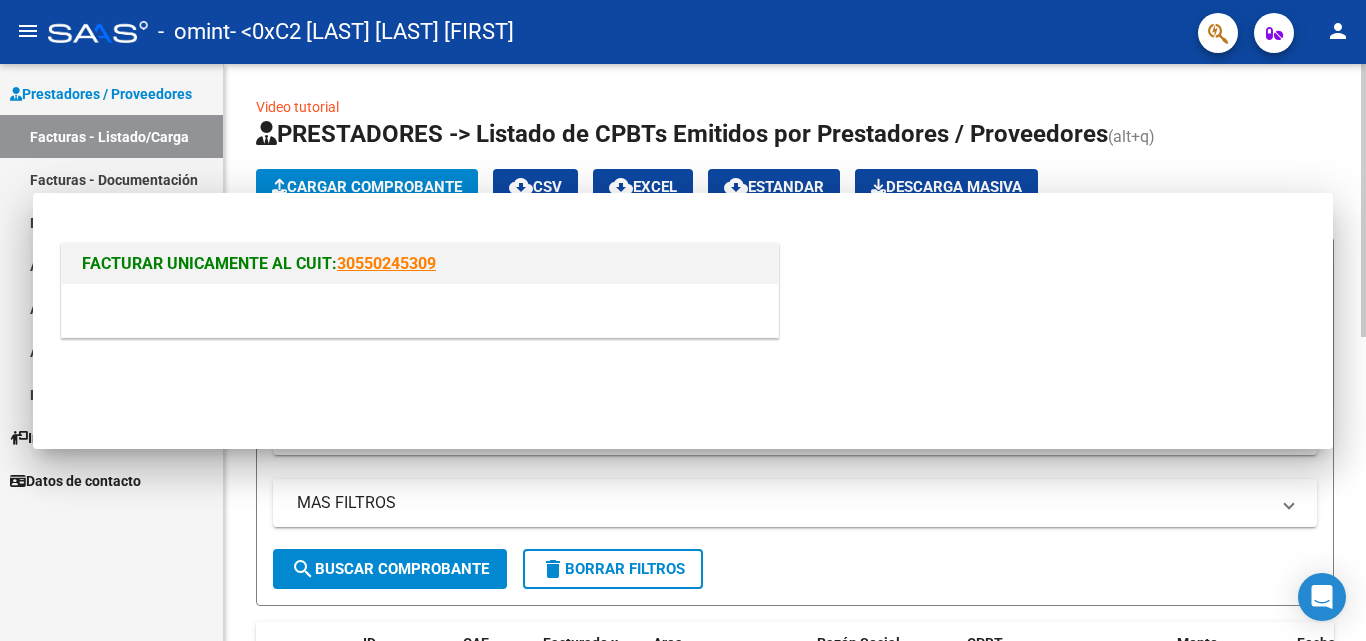 scroll, scrollTop: 0, scrollLeft: 0, axis: both 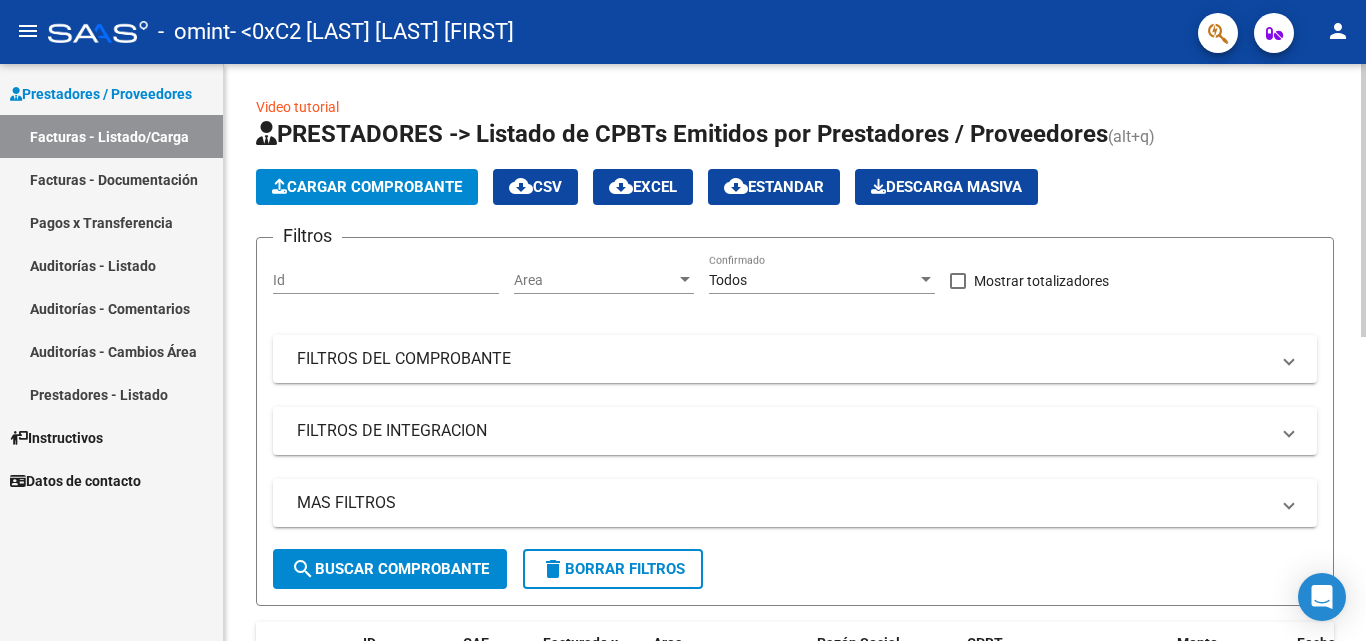 click on "Video tutorial   PRESTADORES -> Listado de CPBTs Emitidos por Prestadores / Proveedores (alt+q)   Cargar Comprobante
cloud_download  CSV  cloud_download  EXCEL  cloud_download  Estandar   Descarga Masiva
Filtros Id Area Area Todos Confirmado   Mostrar totalizadores   FILTROS DEL COMPROBANTE  Comprobante Tipo Comprobante Tipo Start date – End date Fec. Comprobante Desde / Hasta Días Emisión Desde(cant. días) Días Emisión Hasta(cant. días) CUIT / Razón Social Pto. Venta Nro. Comprobante Código SSS CAE Válido CAE Válido Todos Cargado Módulo Hosp. Todos Tiene facturacion Apócrifa Hospital Refes  FILTROS DE INTEGRACION  Período De Prestación Campos del Archivo de Rendición Devuelto x SSS (dr_envio) Todos Rendido x SSS (dr_envio) Tipo de Registro Tipo de Registro Período Presentación Período Presentación Campos del Legajo Asociado (preaprobación) Afiliado Legajo (cuil/nombre) Todos Solo facturas preaprobadas  MAS FILTROS  Todos Con Doc. Respaldatoria Todos Con Trazabilidad Todos – –" 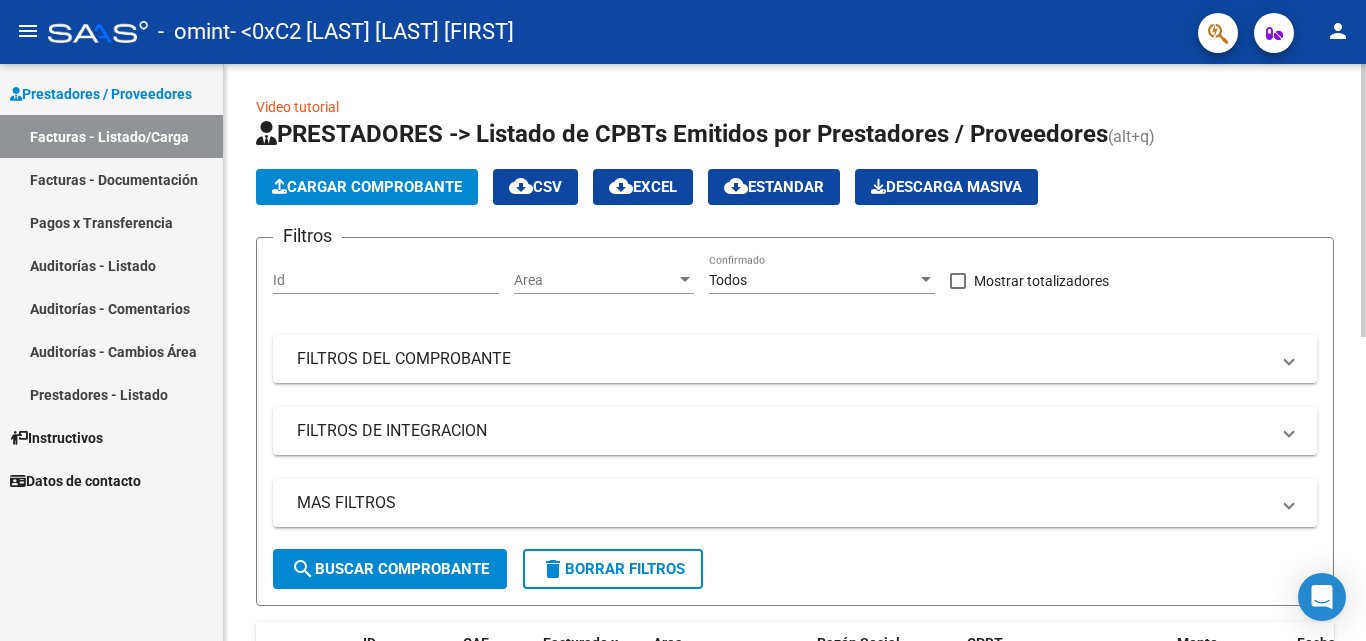 click on "Cargar Comprobante" 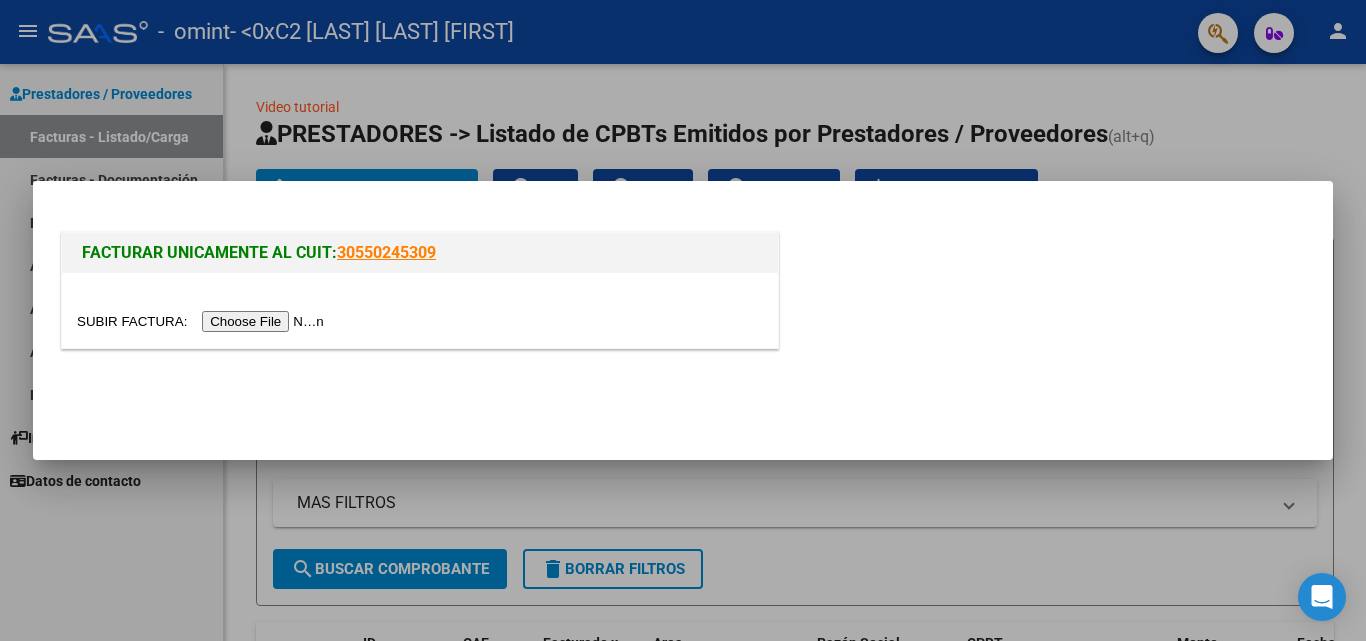click at bounding box center (203, 321) 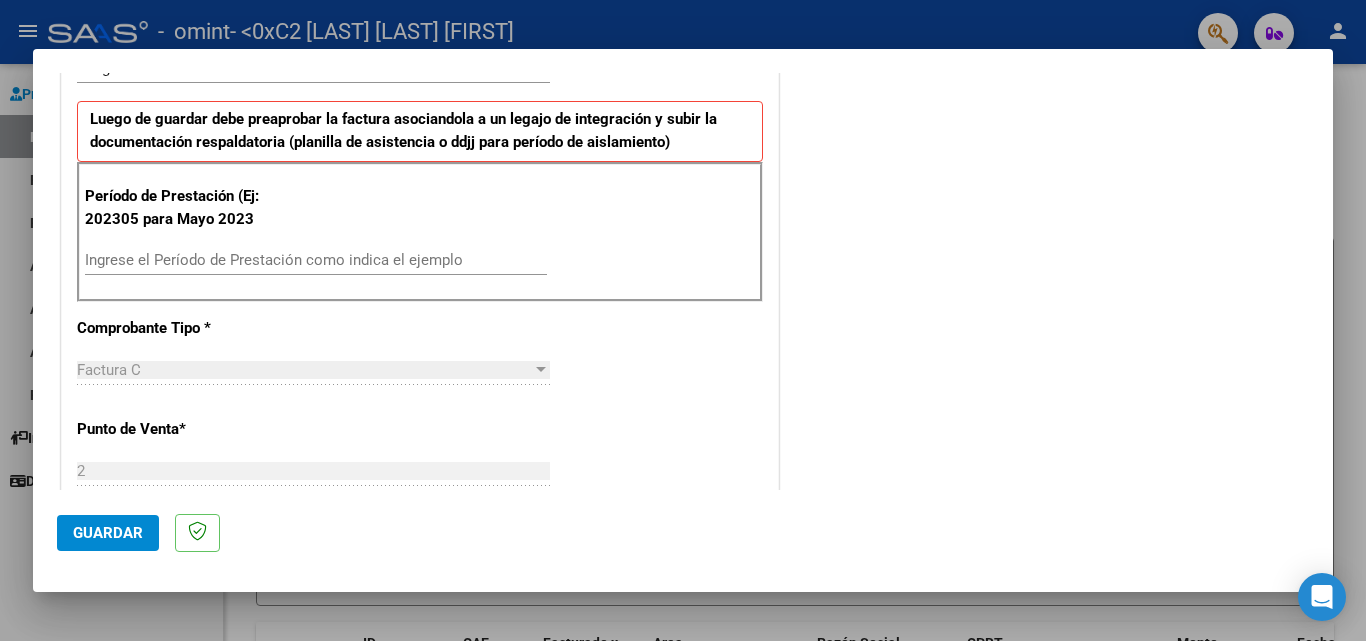scroll, scrollTop: 488, scrollLeft: 0, axis: vertical 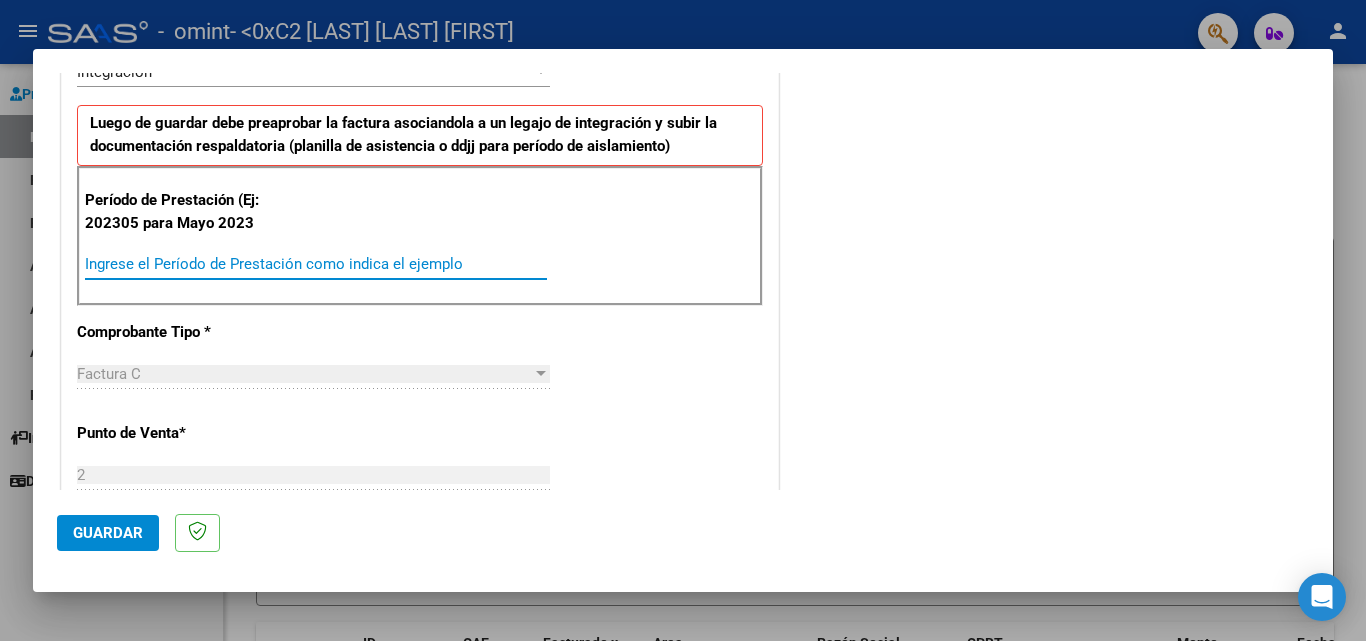 click on "Ingrese el Período de Prestación como indica el ejemplo" at bounding box center (316, 264) 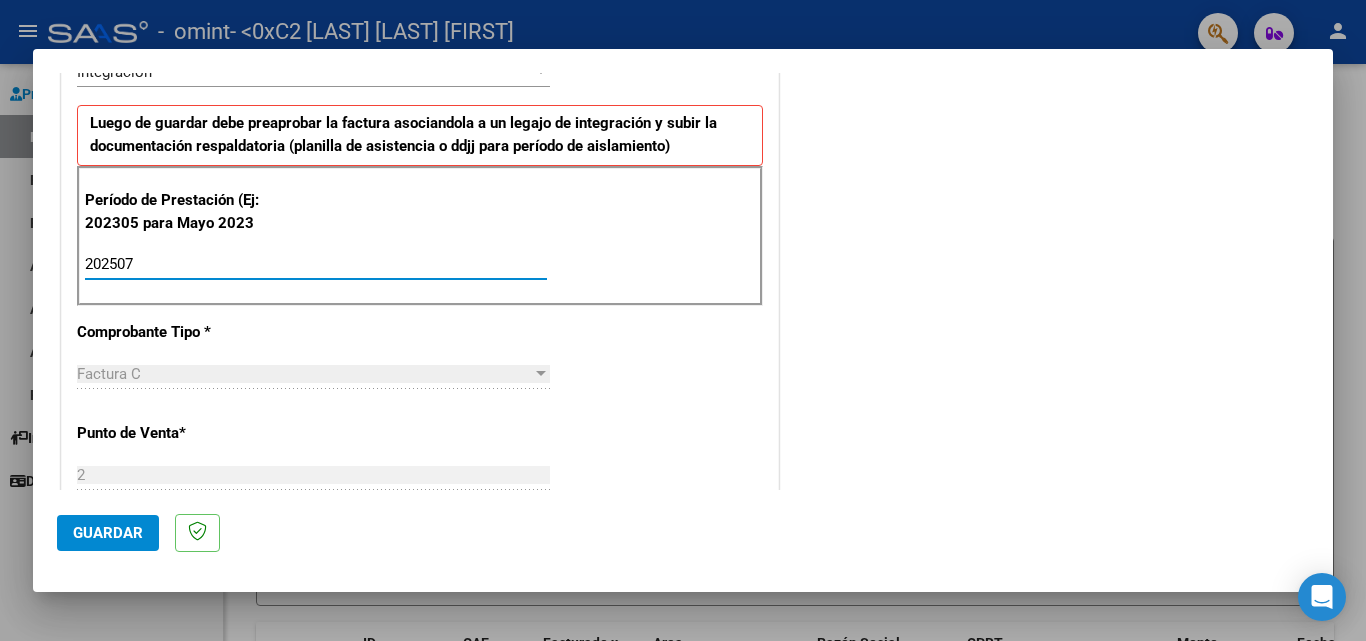 type on "202507" 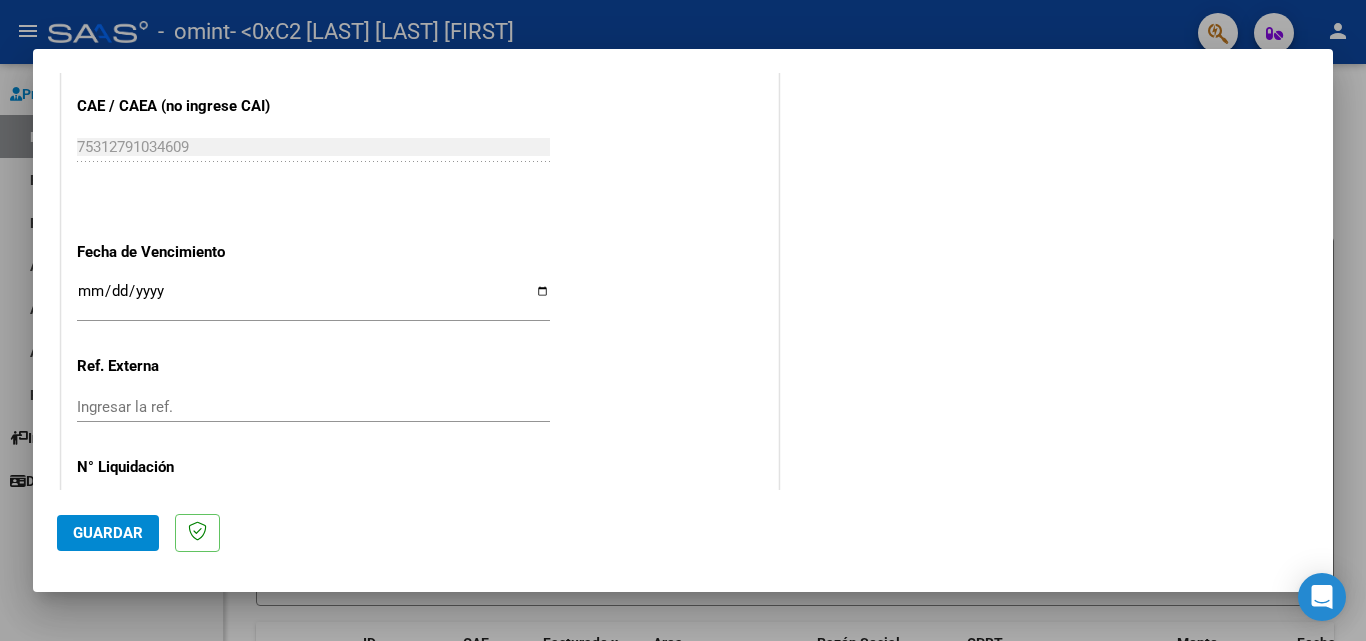scroll, scrollTop: 1251, scrollLeft: 0, axis: vertical 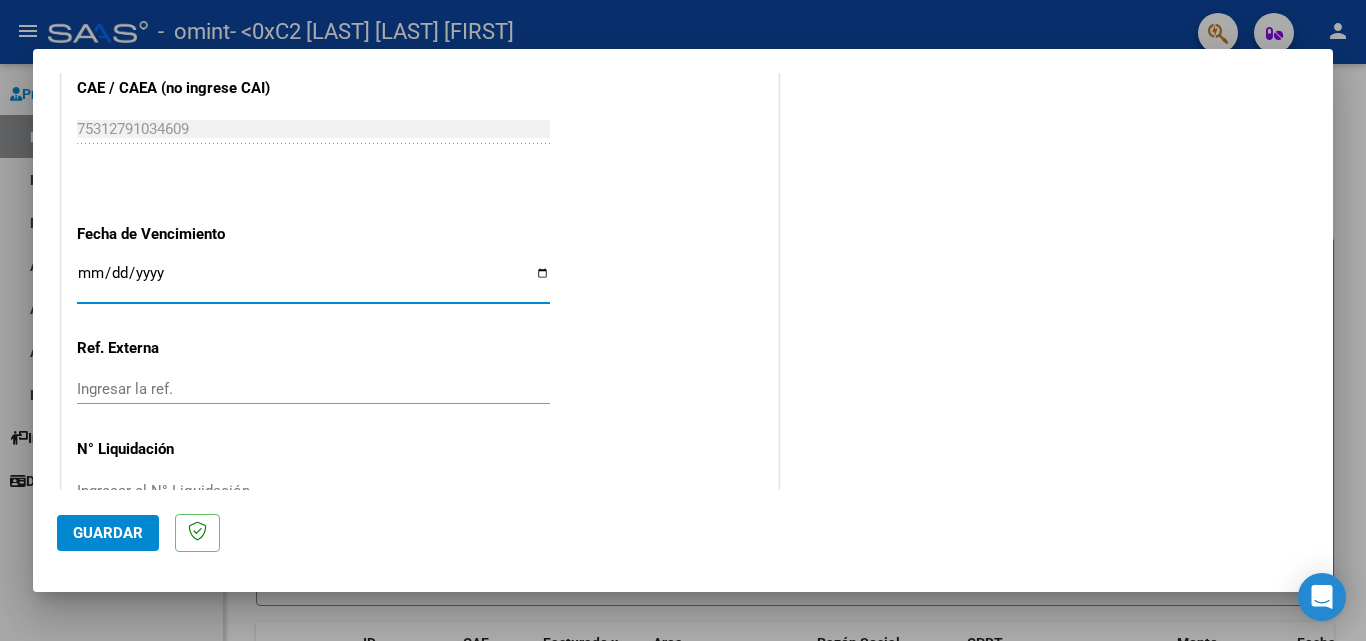 click on "Ingresar la fecha" at bounding box center [313, 281] 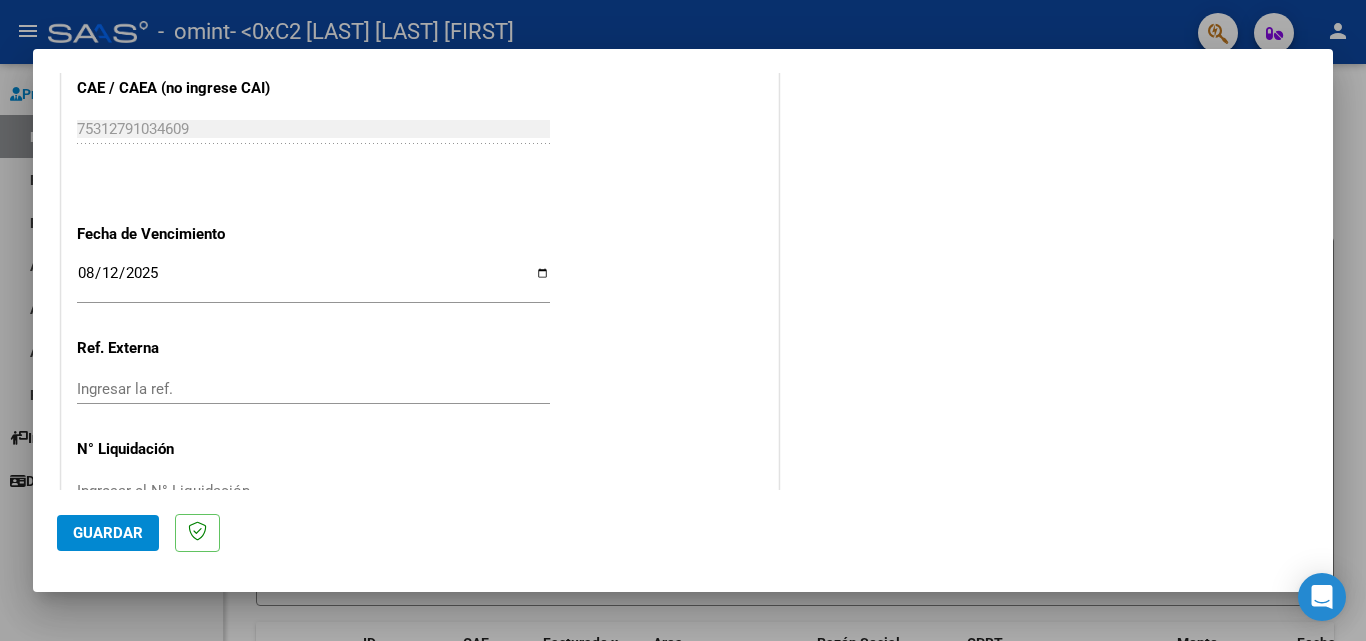 scroll, scrollTop: 1305, scrollLeft: 0, axis: vertical 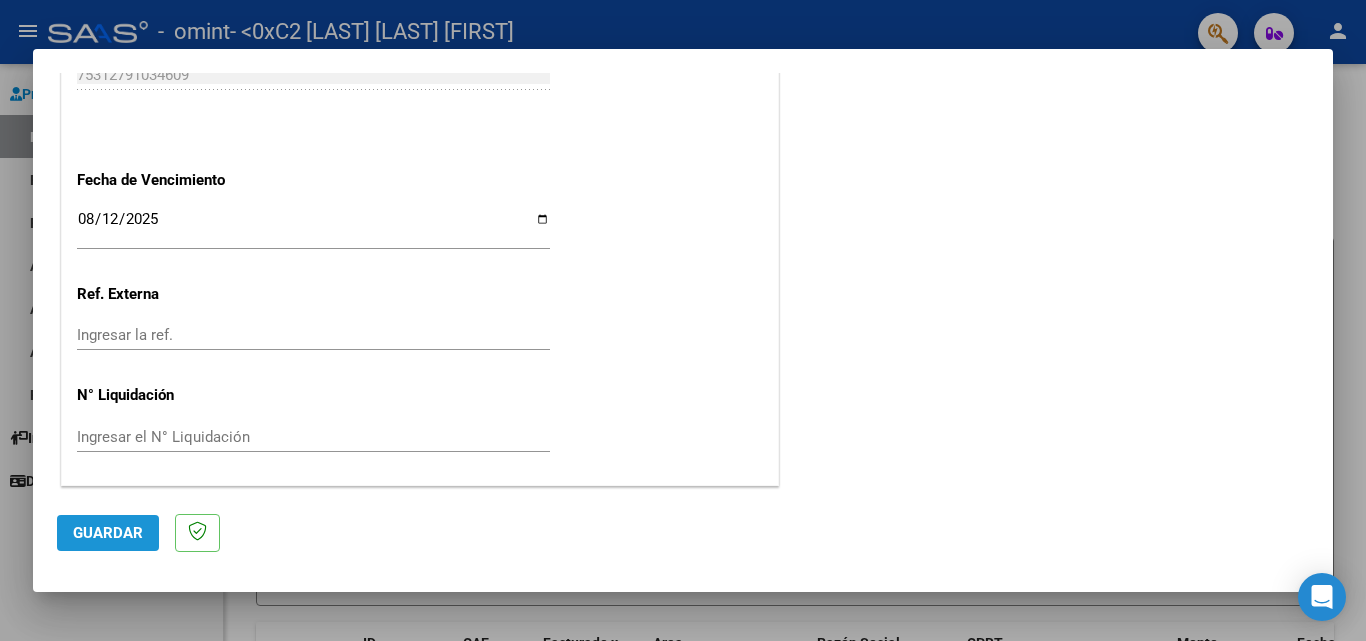 click on "Guardar" 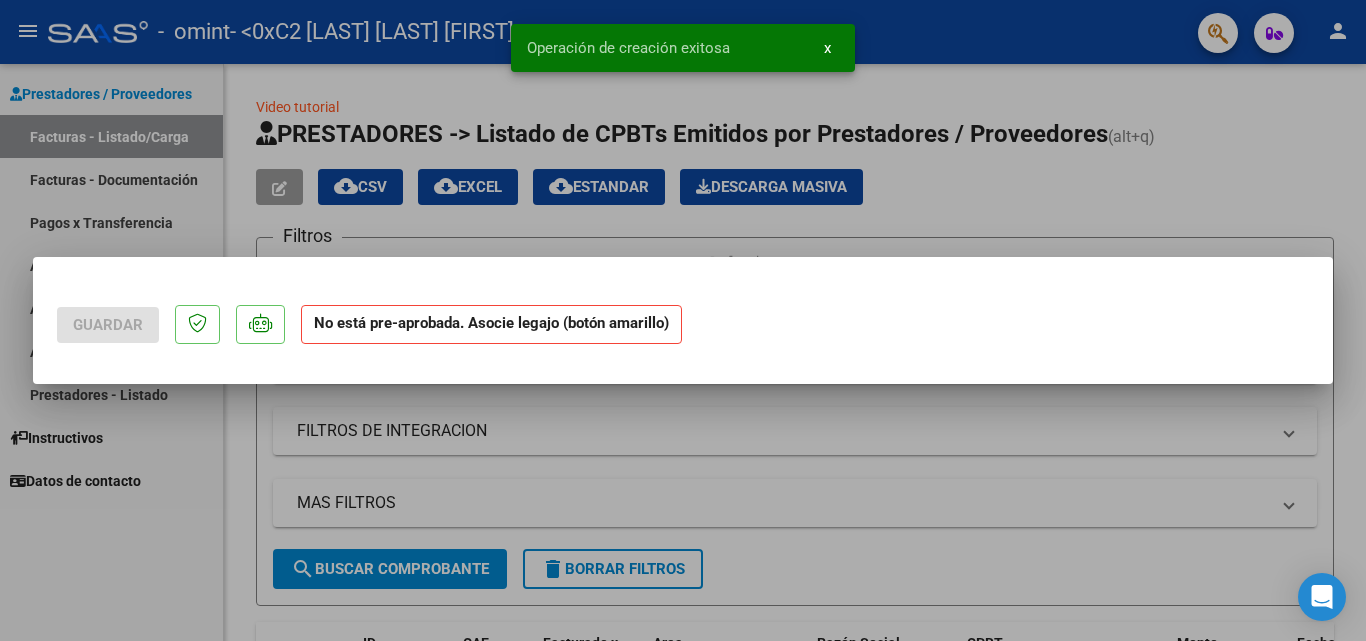 scroll, scrollTop: 0, scrollLeft: 0, axis: both 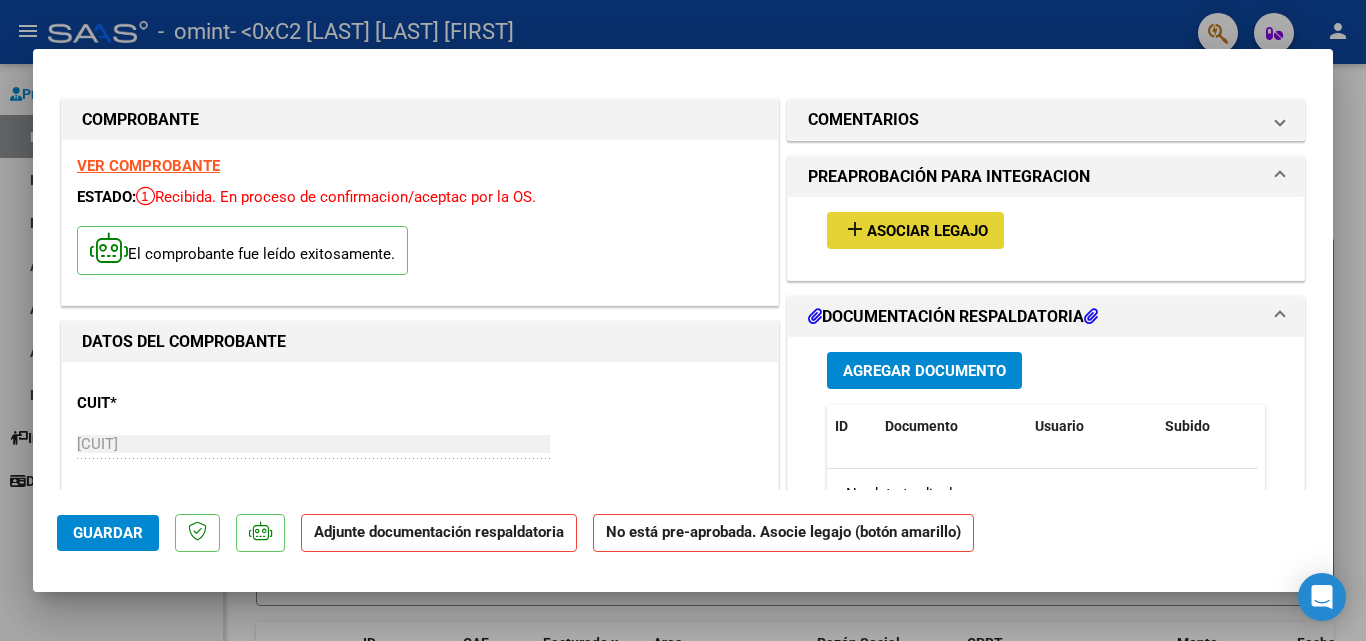 click on "Asociar Legajo" at bounding box center (927, 231) 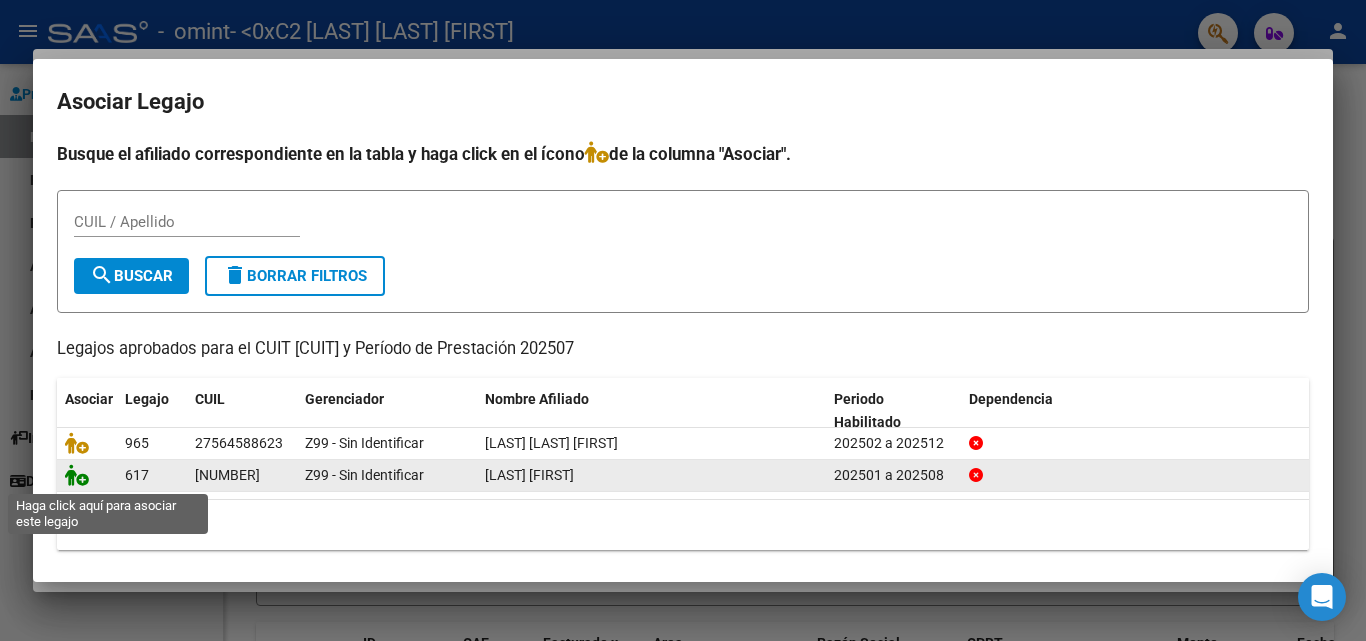 click 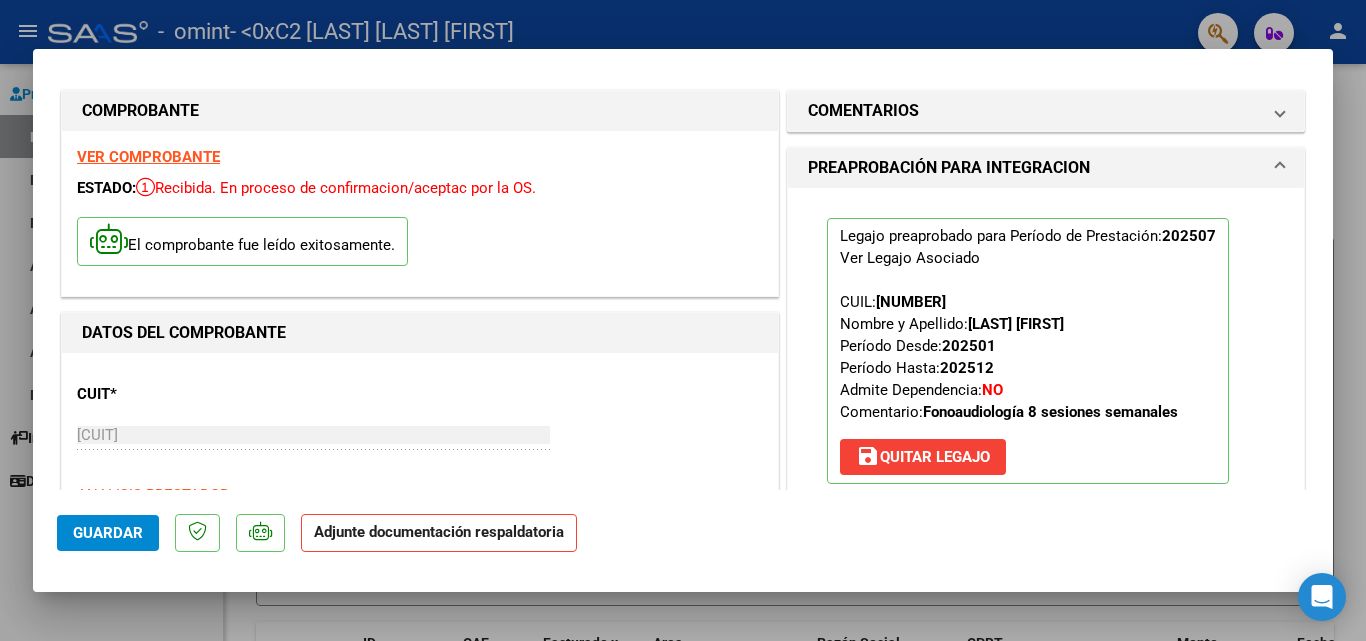 scroll, scrollTop: 0, scrollLeft: 0, axis: both 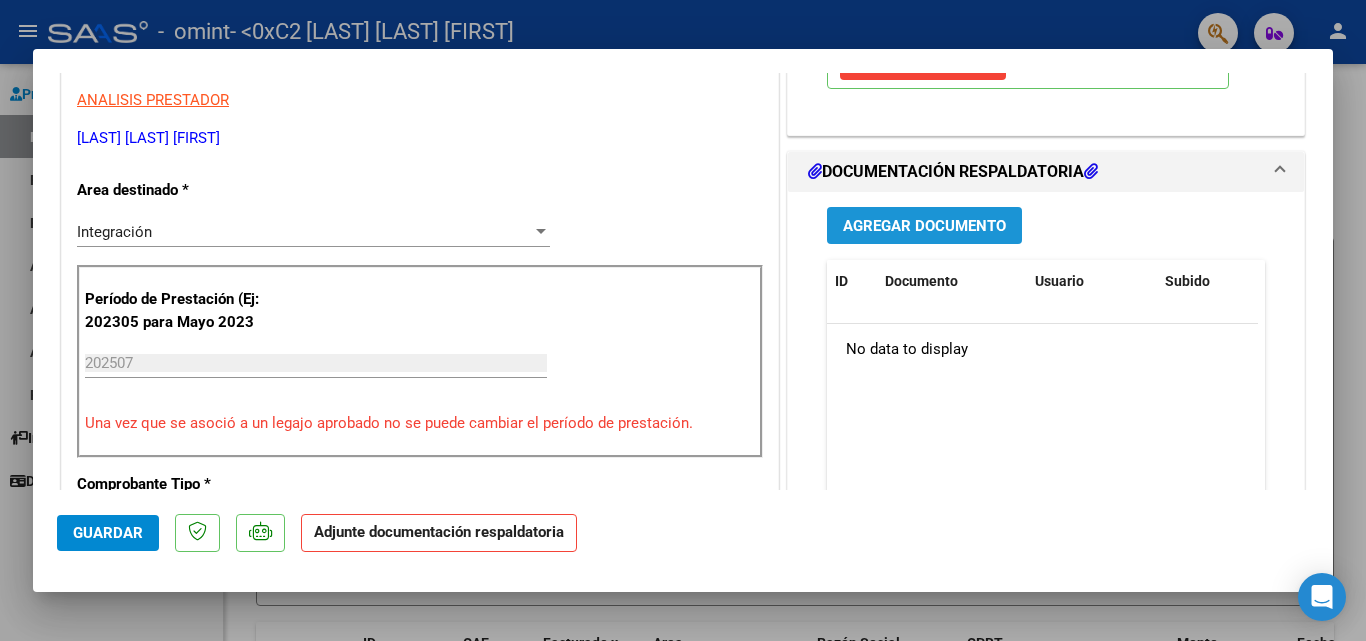 click on "Agregar Documento" at bounding box center (924, 226) 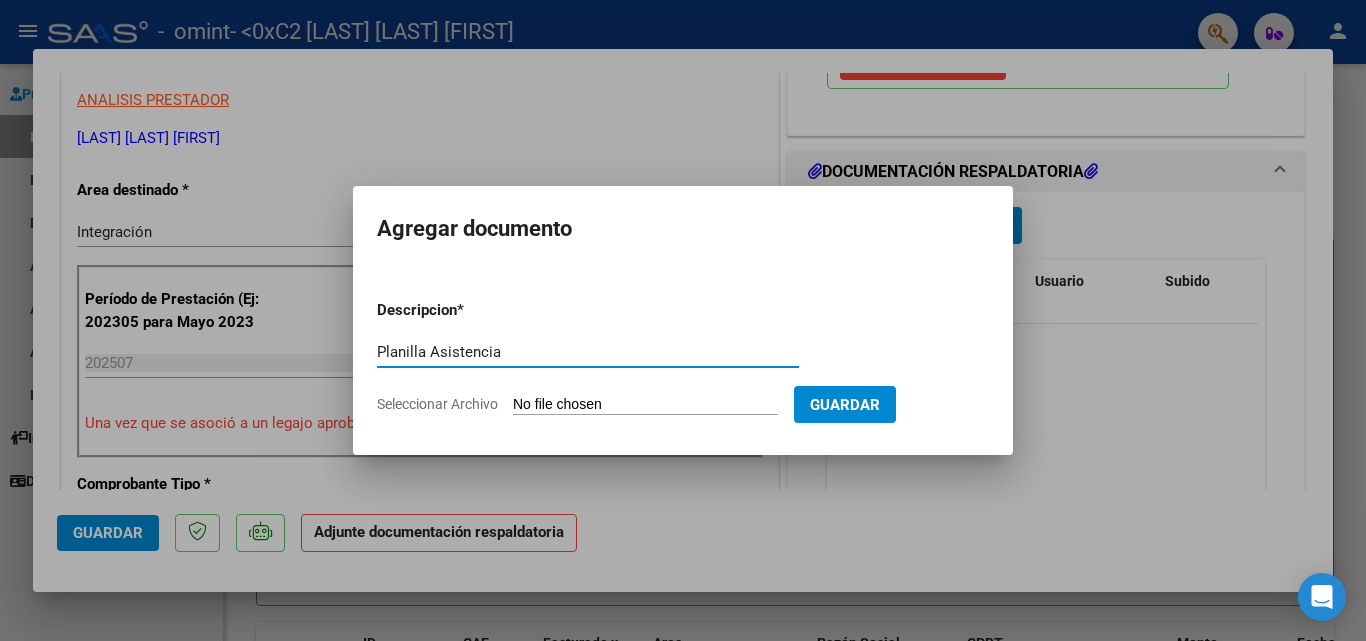 type on "Planilla Asistencia" 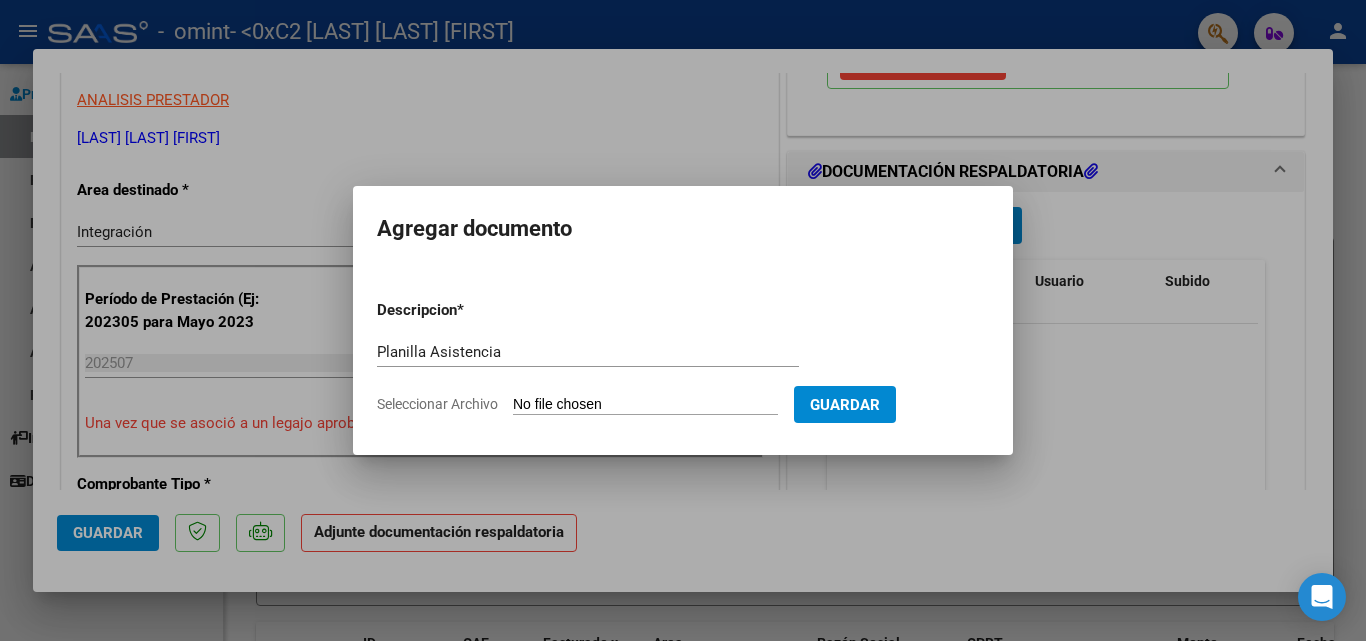 click on "Seleccionar Archivo" 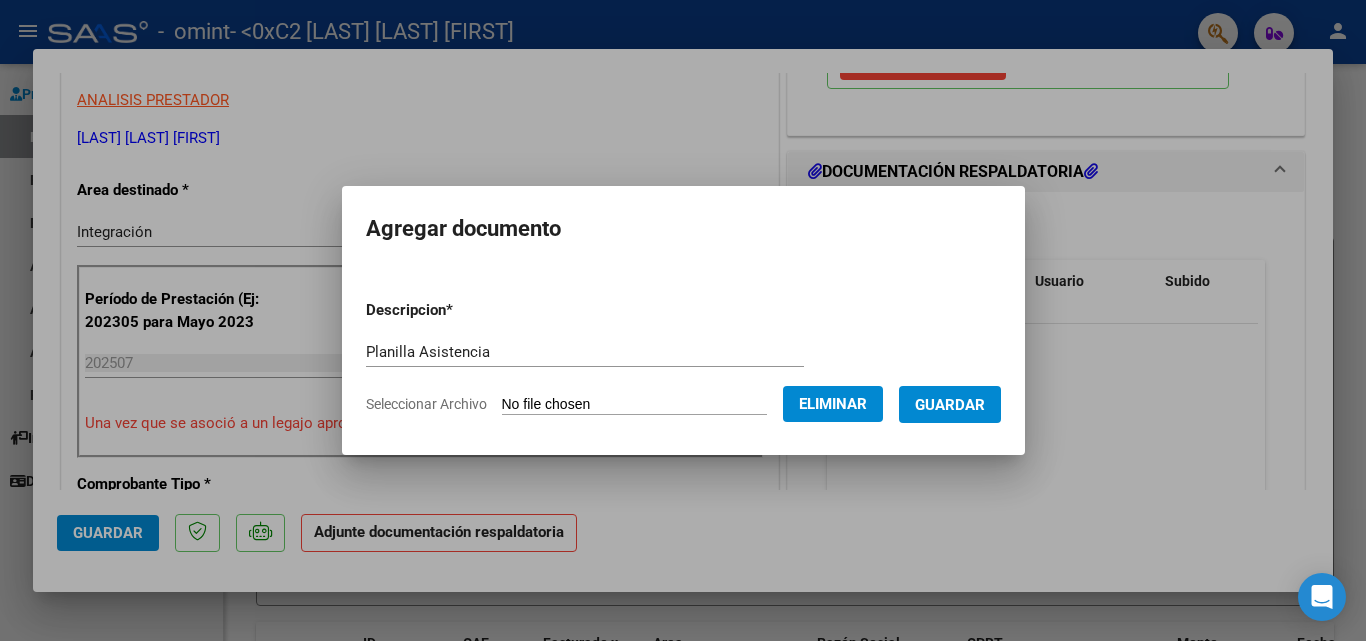 click on "Guardar" at bounding box center [950, 405] 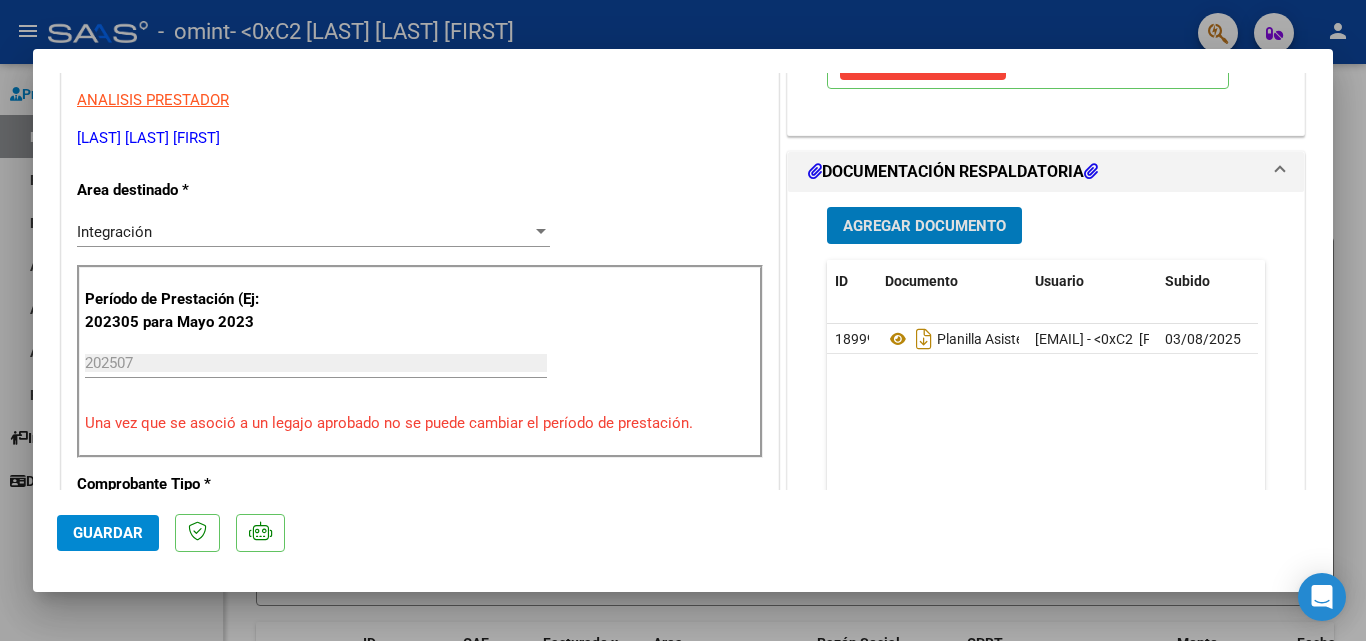 click on "Guardar" 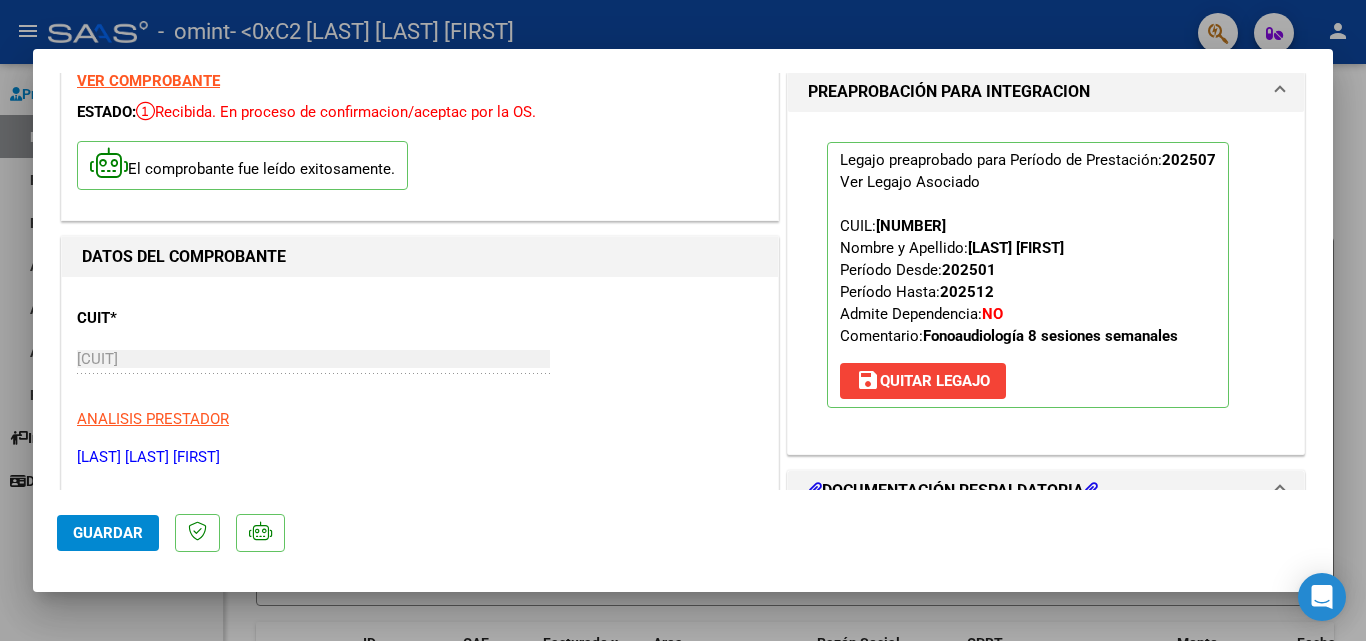 scroll, scrollTop: 0, scrollLeft: 0, axis: both 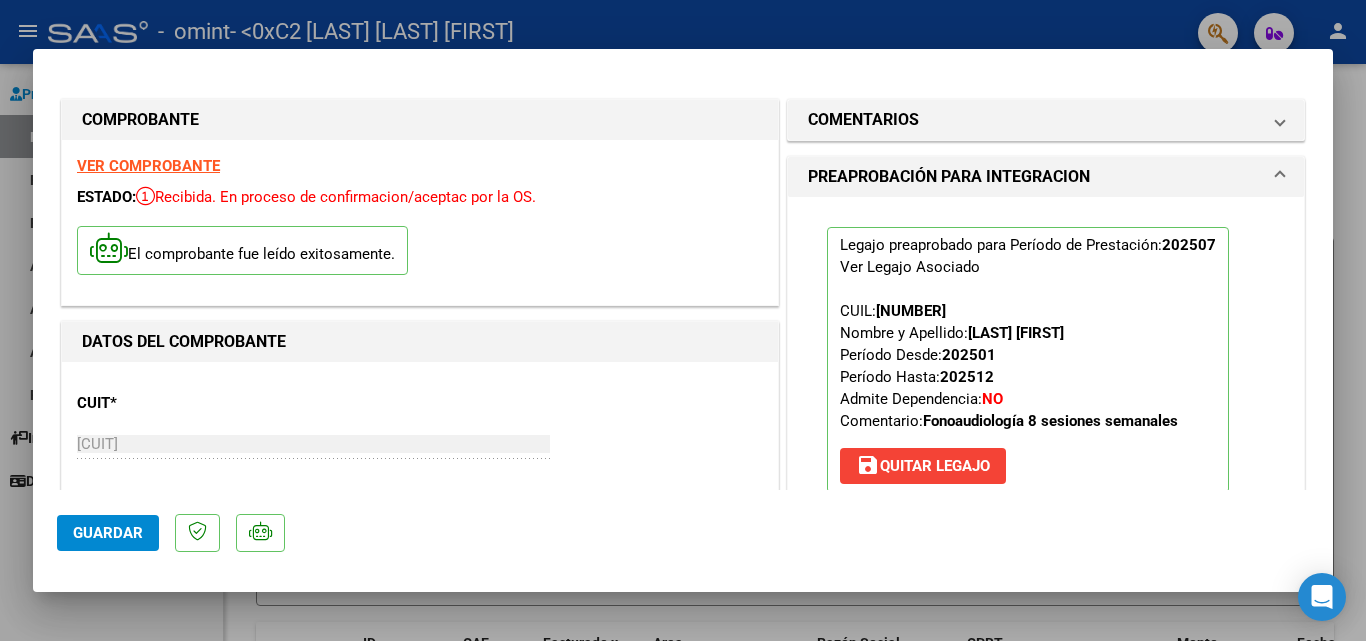 click at bounding box center (683, 320) 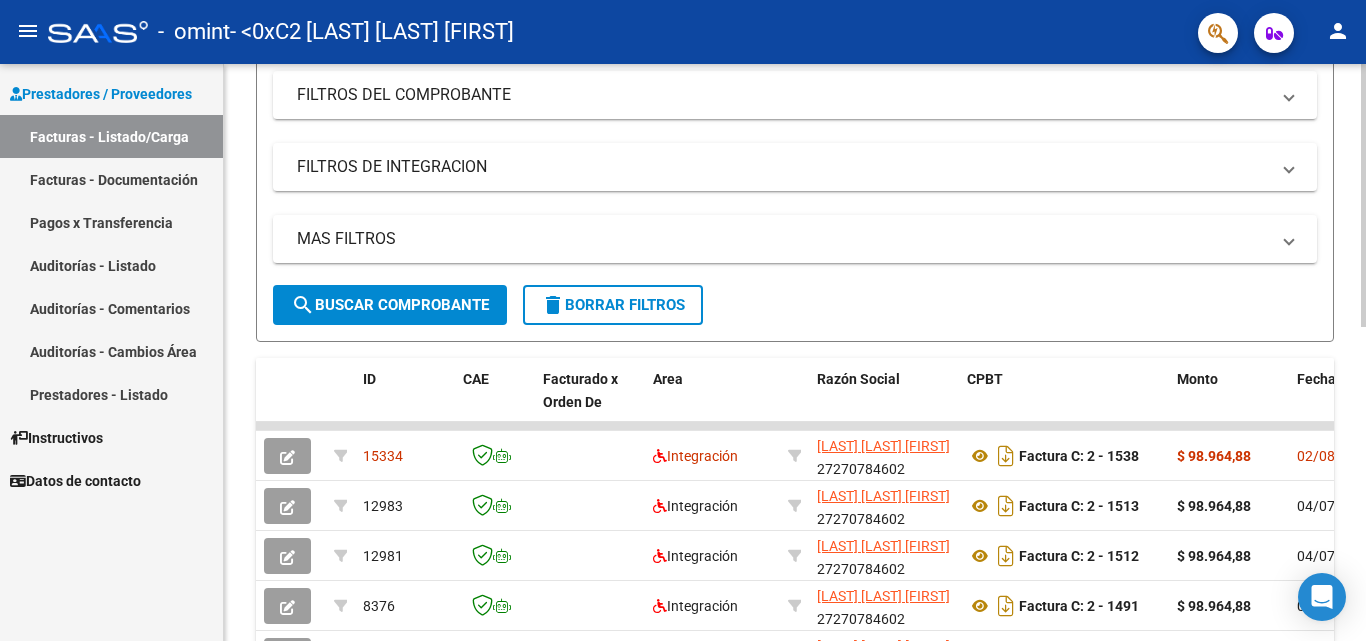 scroll, scrollTop: 0, scrollLeft: 0, axis: both 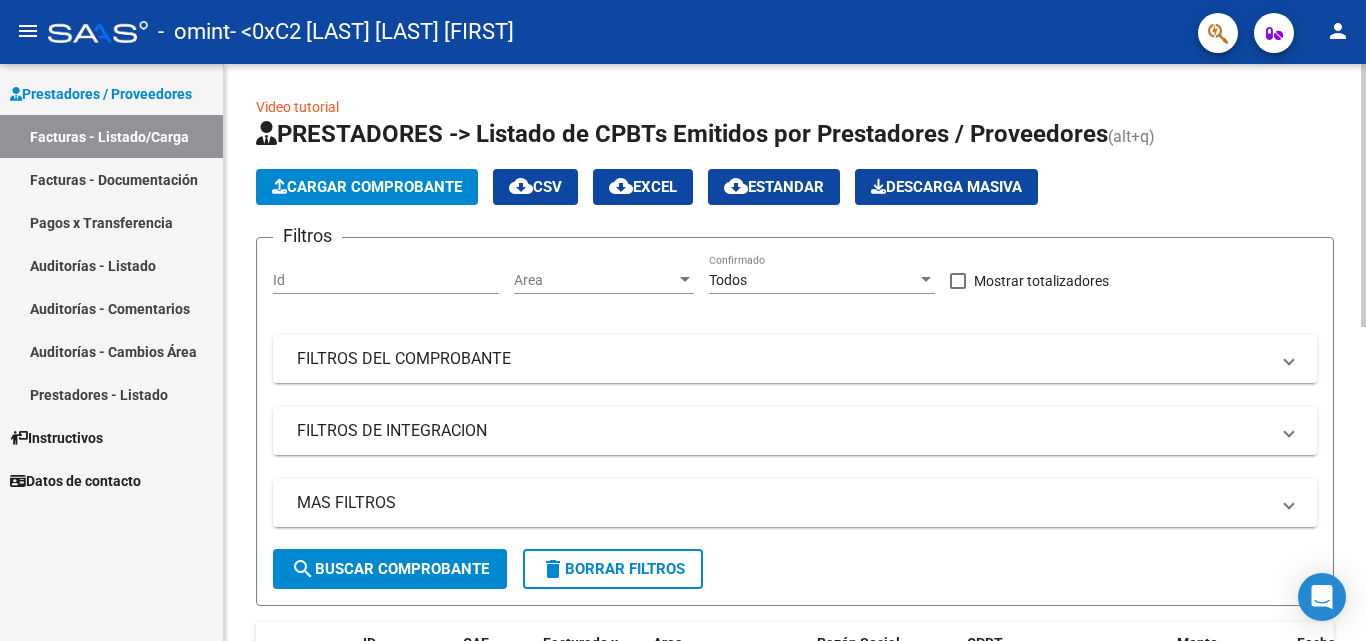 click on "menu - <0xC2 omint  <0xC2 - <0xC2 [LAST] [LAST] [FIRST] person  <0xC2 Prestadores / Proveedores Facturas - Listado/Carga Facturas - Documentación Pagos x Transferencia Auditorías - Listado Auditorías - Comentarios Auditorías - Cambios Área Prestadores - Listado  <0xC2  Instructivos  <0xC2  Datos de contacto  Video tutorial   PRESTADORES -> Listado de CPBTs Emitidos por Prestadores / Proveedores (alt+q) <0xC2  Cargar Comprobante
cloud_download  CSV  cloud_download  EXCEL  cloud_download  Estandar   Descarga Masiva
Filtros Id Area Area Todos Confirmado <0xC2  Mostrar totalizadores   FILTROS DEL COMPROBANTE  Comprobante Tipo Comprobante Tipo Start date – End date Fec. Comprobante Desde / Hasta Días Emisión Desde(cant. días) Días Emisión Hasta(cant. días) CUIT / Razón Social Pto. Venta Nro. Comprobante Código SSS CAE Válido CAE Válido Todos Cargado Módulo Hosp. Todos Tiene facturacion Apócrifa Hospital Refes  FILTROS DE INTEGRACION  Período De Prestación Campos del Archivo de Rendición Devuelto x SSS (dr_envio) –" 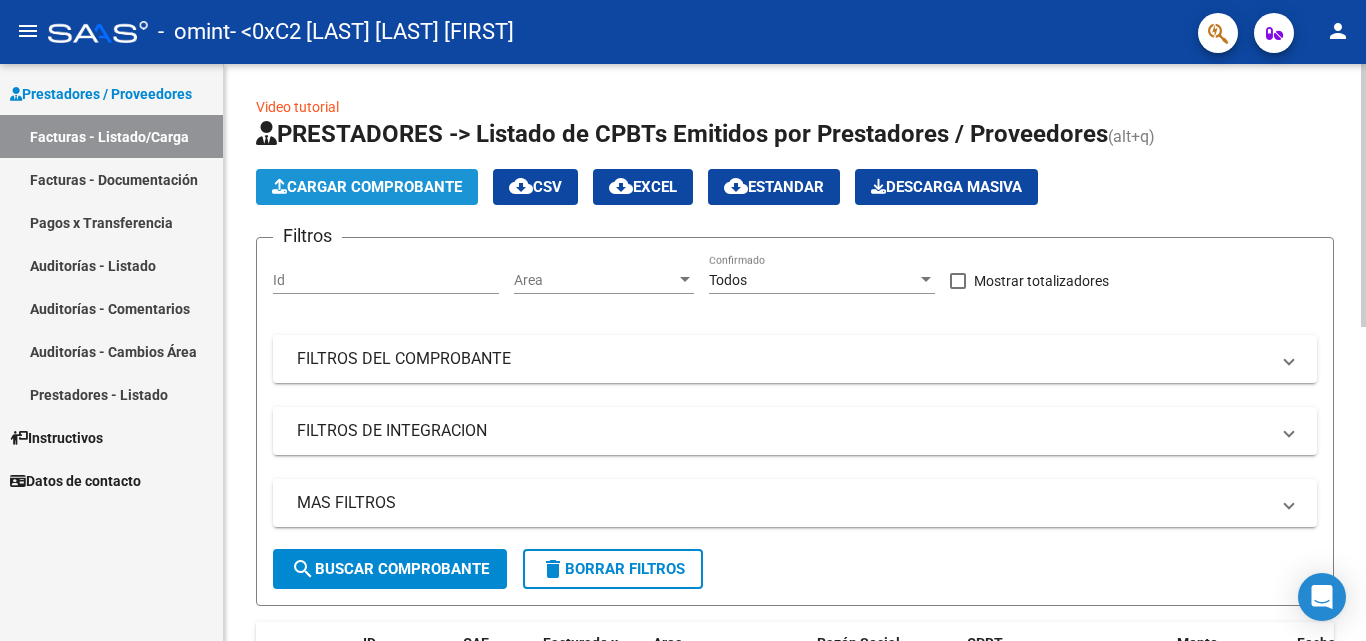 click on "Cargar Comprobante" 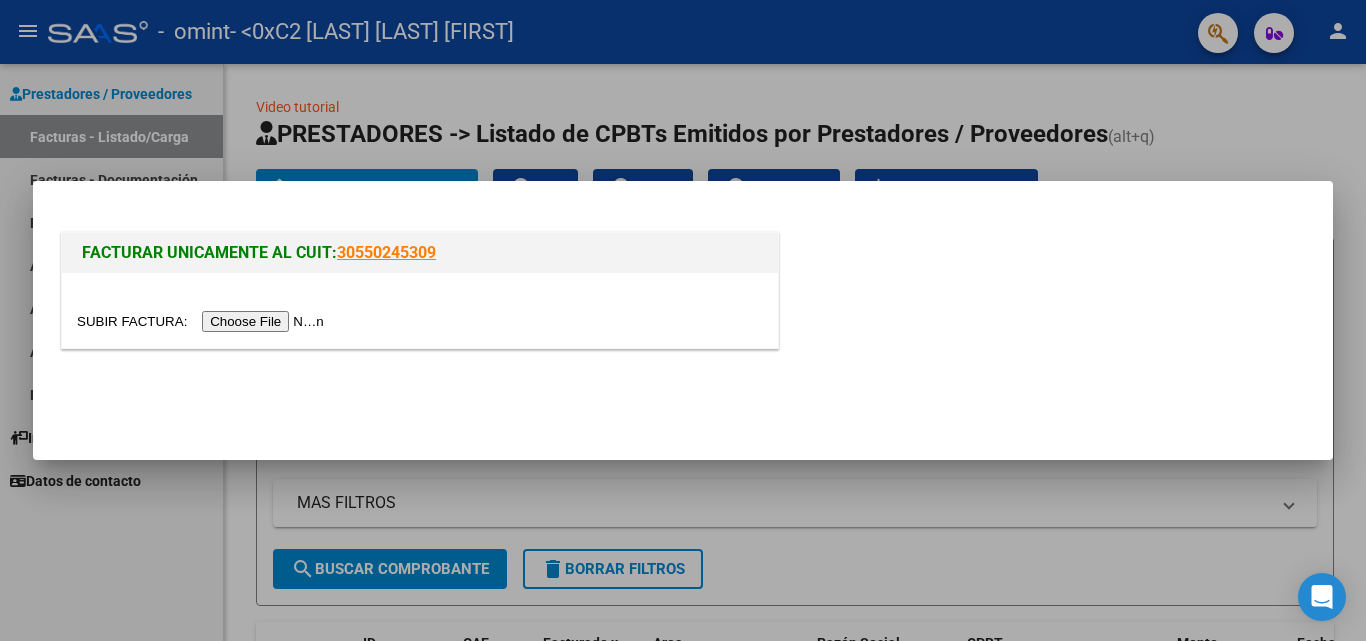 click at bounding box center (203, 321) 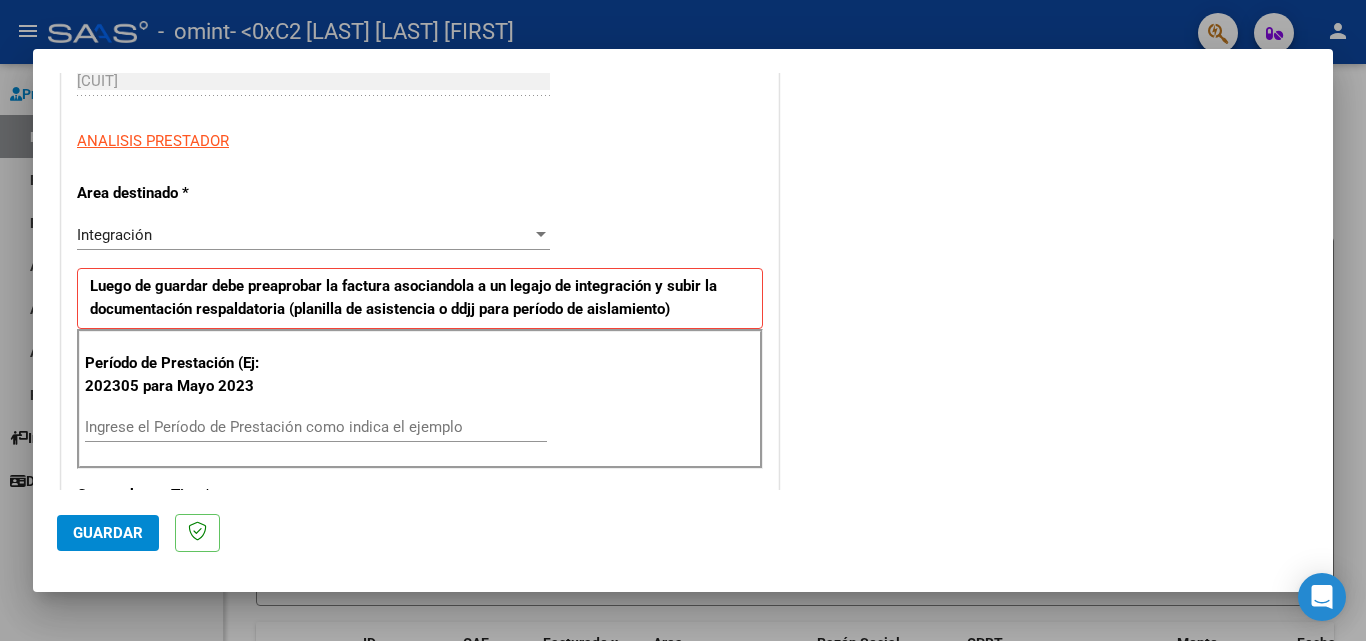 scroll, scrollTop: 397, scrollLeft: 0, axis: vertical 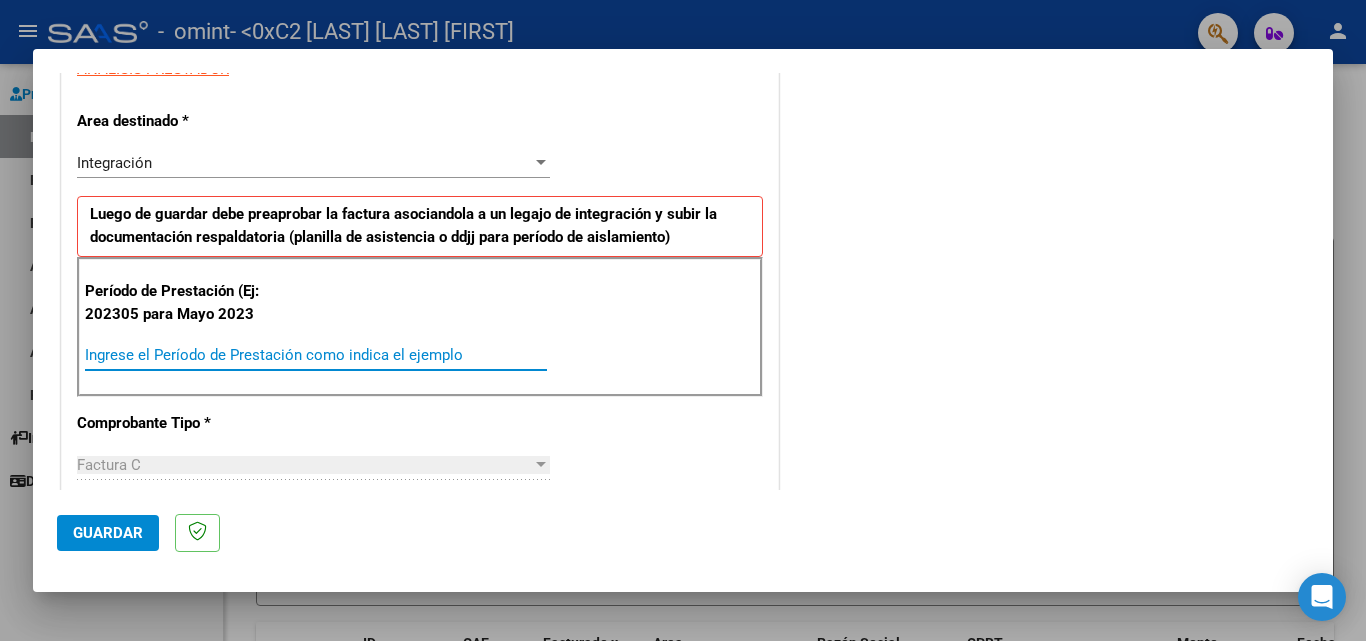 click on "Ingrese el Período de Prestación como indica el ejemplo" at bounding box center [316, 355] 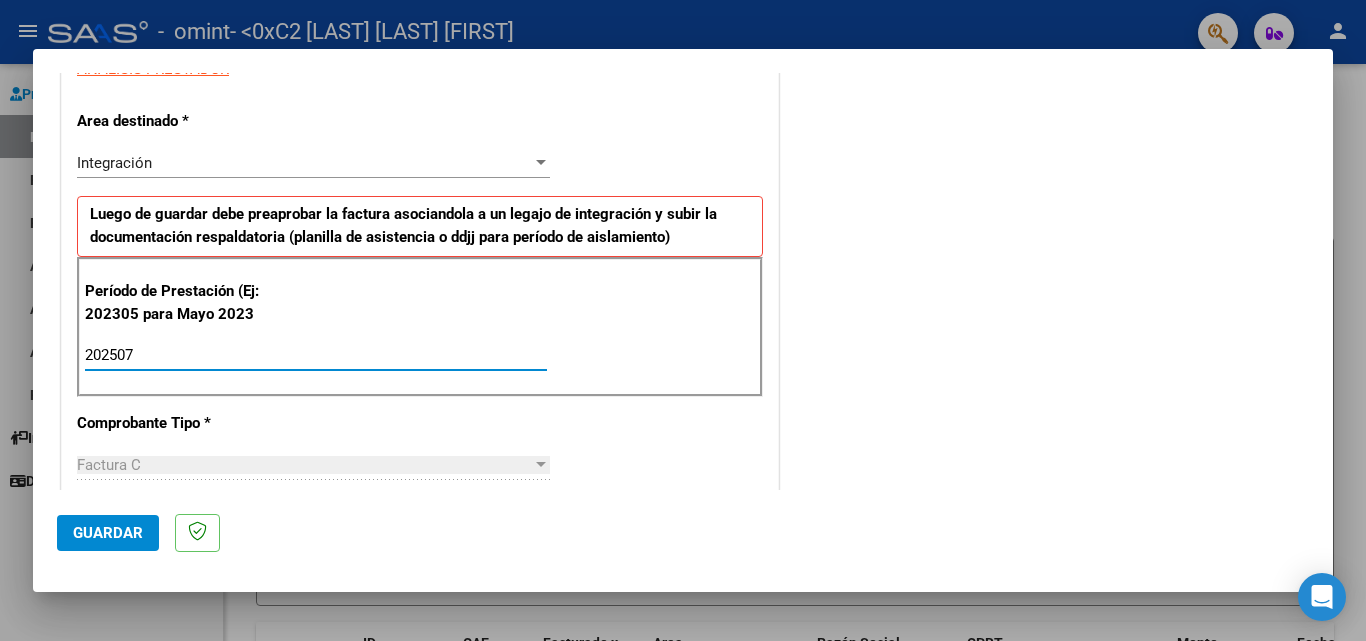 type on "202507" 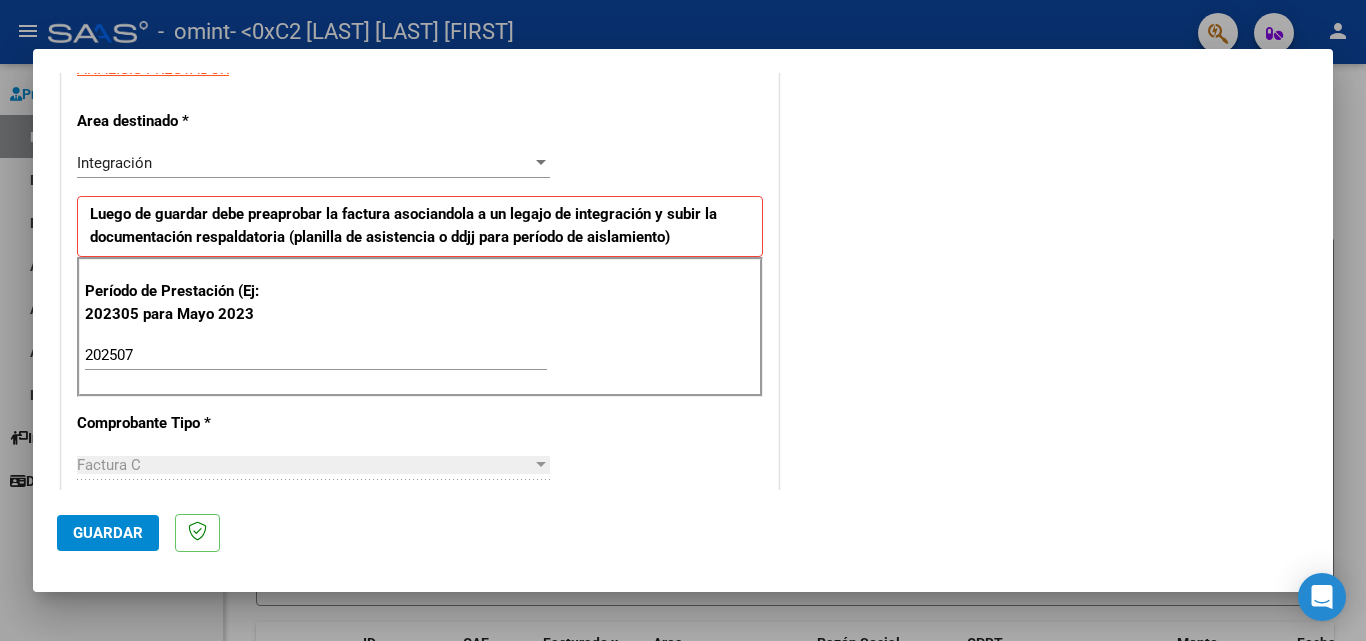 click on "COMENTARIOS Comentarios del Prestador / Gerenciador:" at bounding box center [1046, 548] 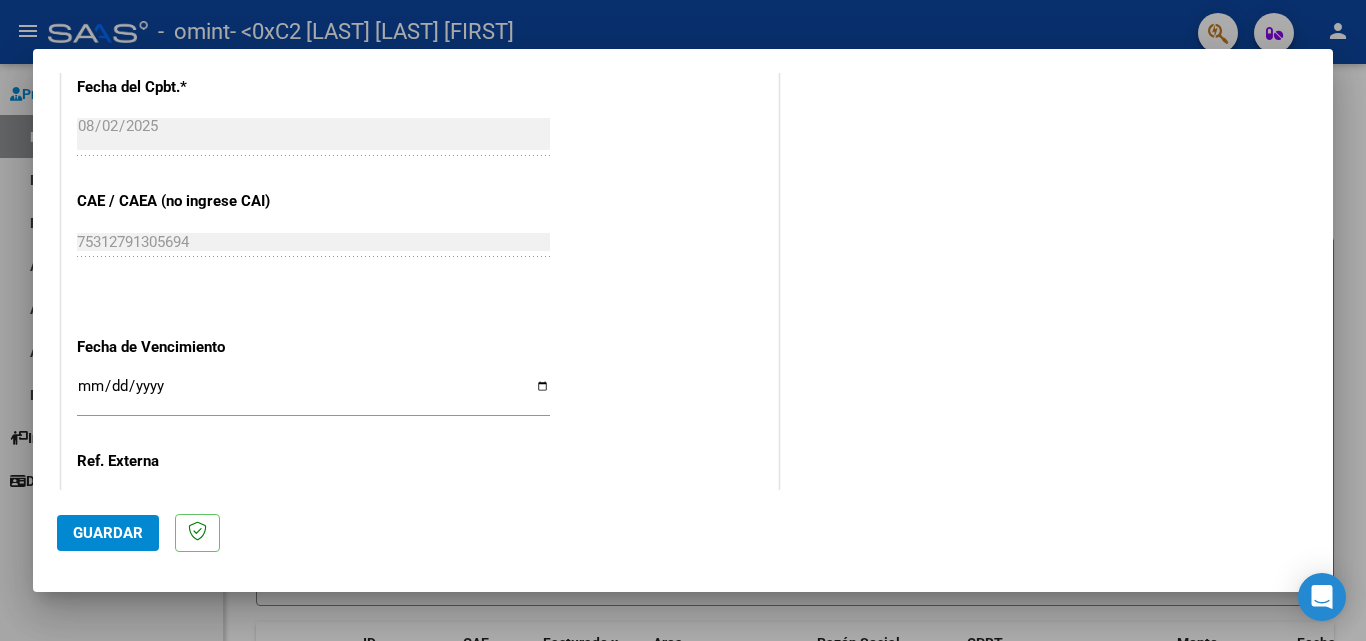 scroll, scrollTop: 1147, scrollLeft: 0, axis: vertical 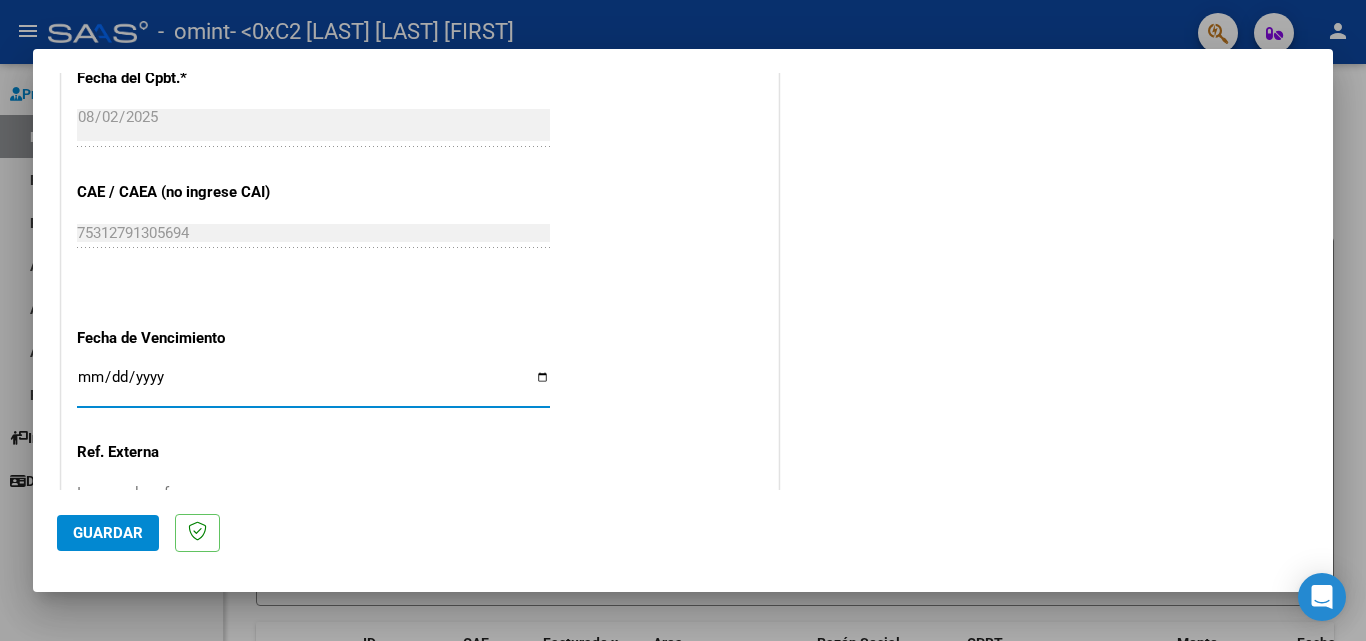 click on "Ingresar la fecha" at bounding box center (313, 385) 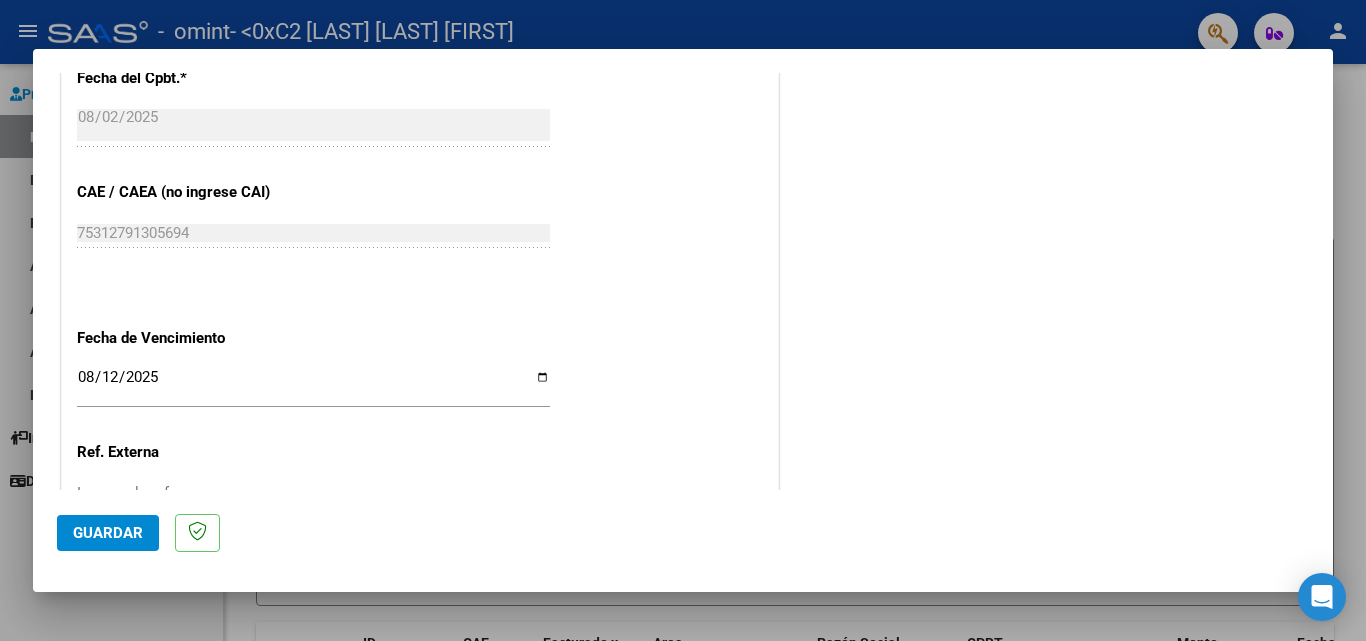 click on "COMENTARIOS Comentarios del Prestador / Gerenciador:" at bounding box center [1046, -202] 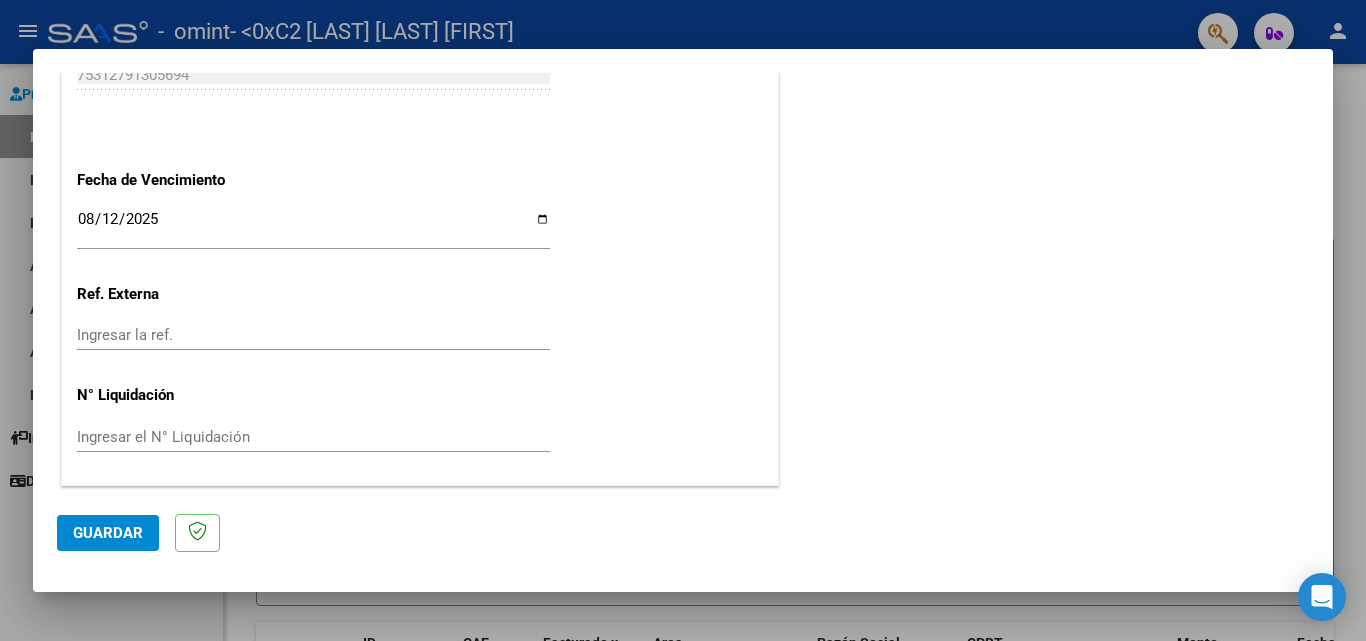 click on "Guardar" 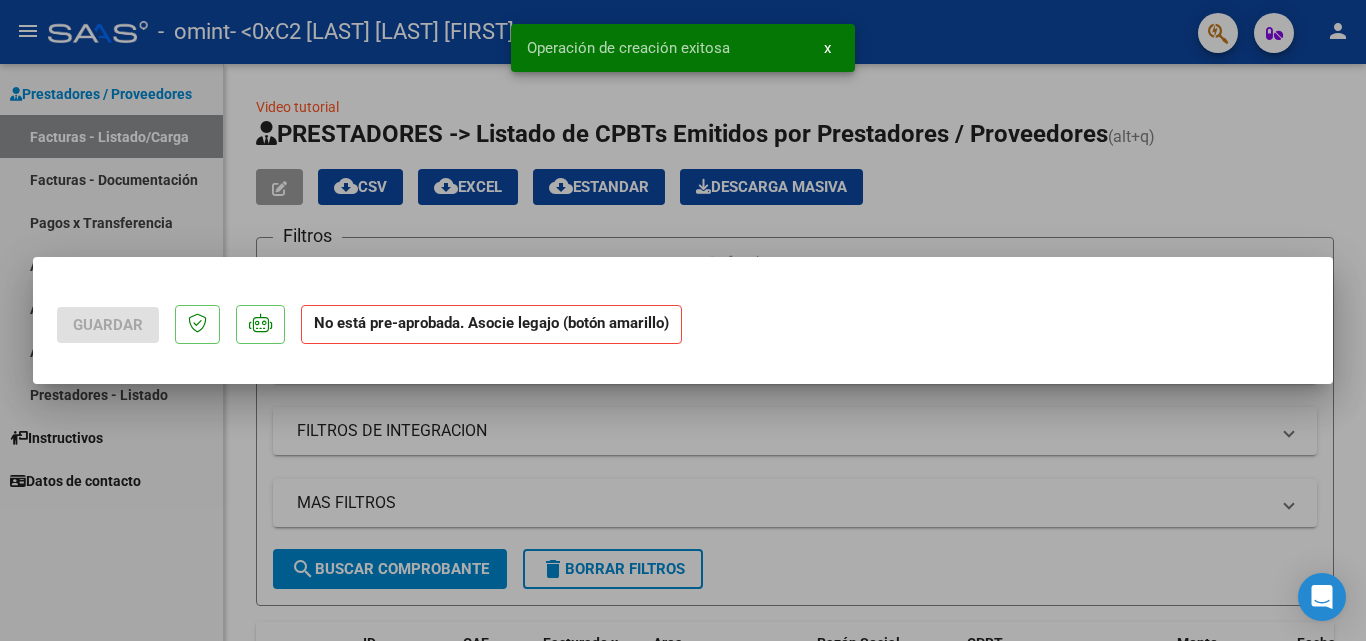 scroll, scrollTop: 0, scrollLeft: 0, axis: both 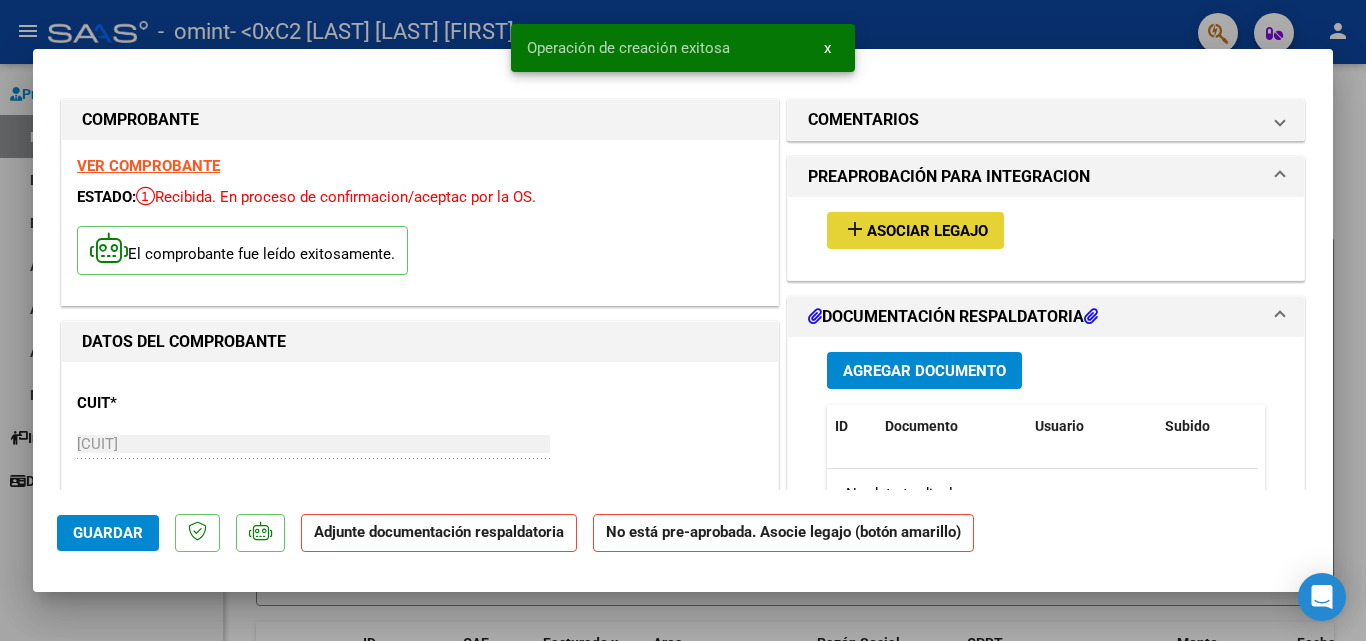 click on "Asociar Legajo" at bounding box center [927, 231] 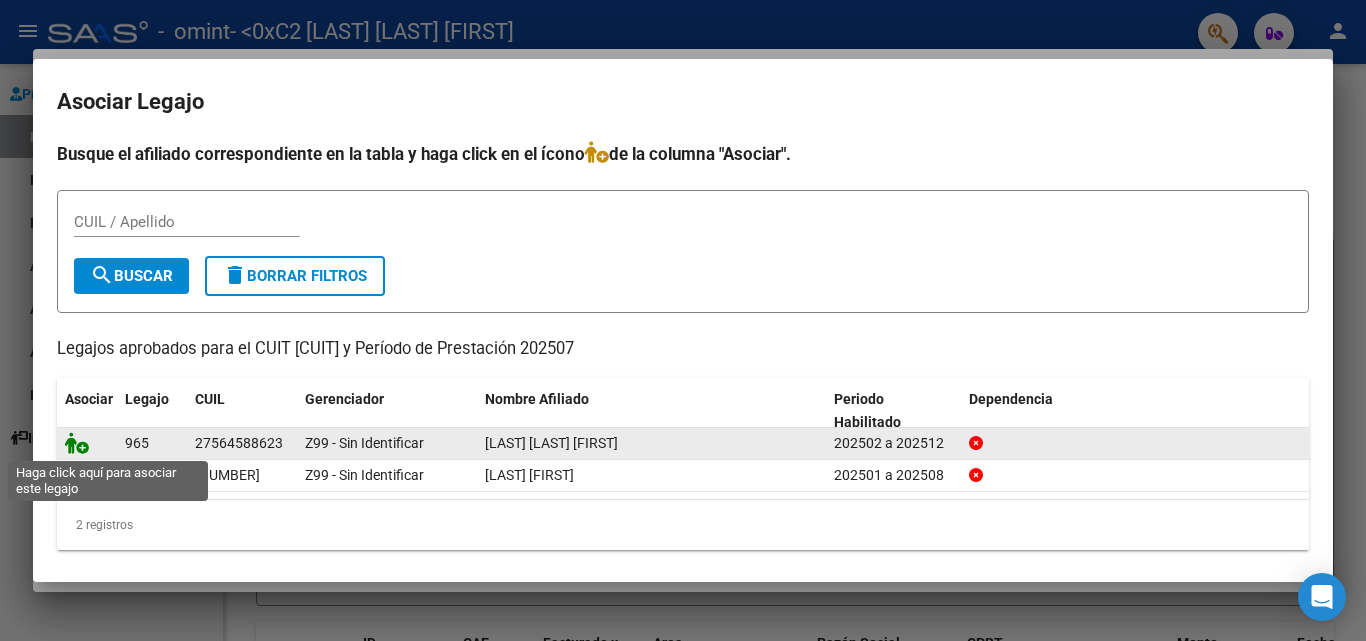 click 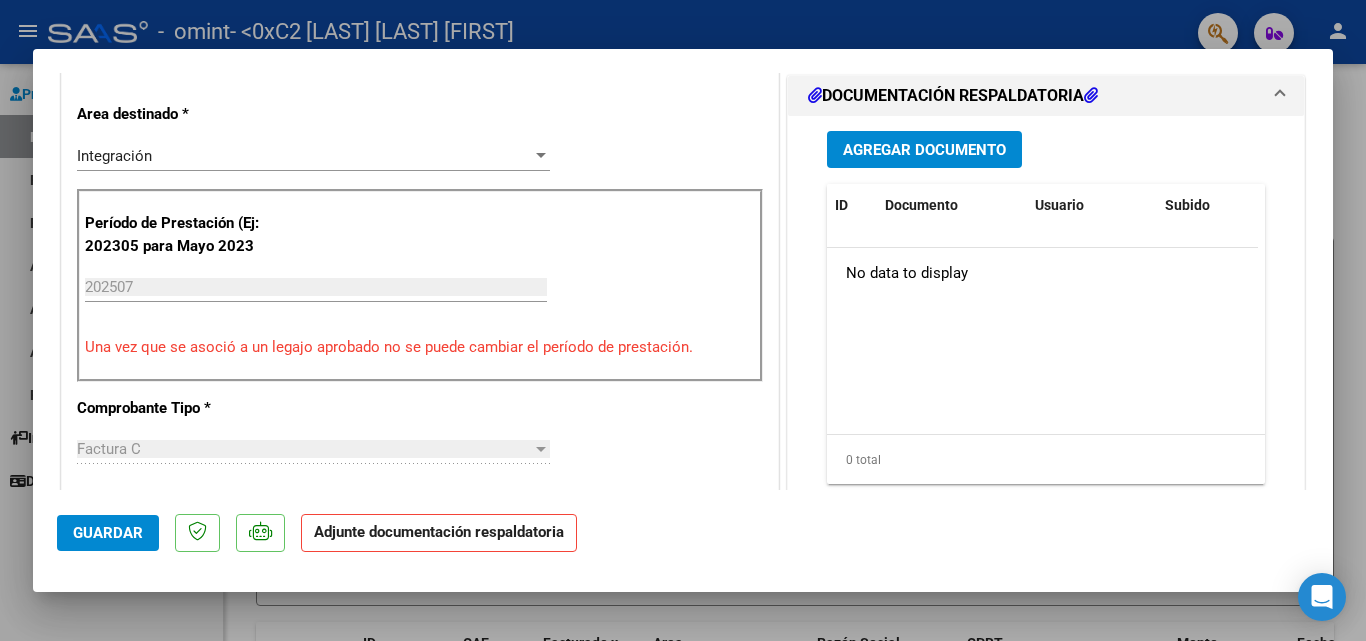 scroll, scrollTop: 475, scrollLeft: 0, axis: vertical 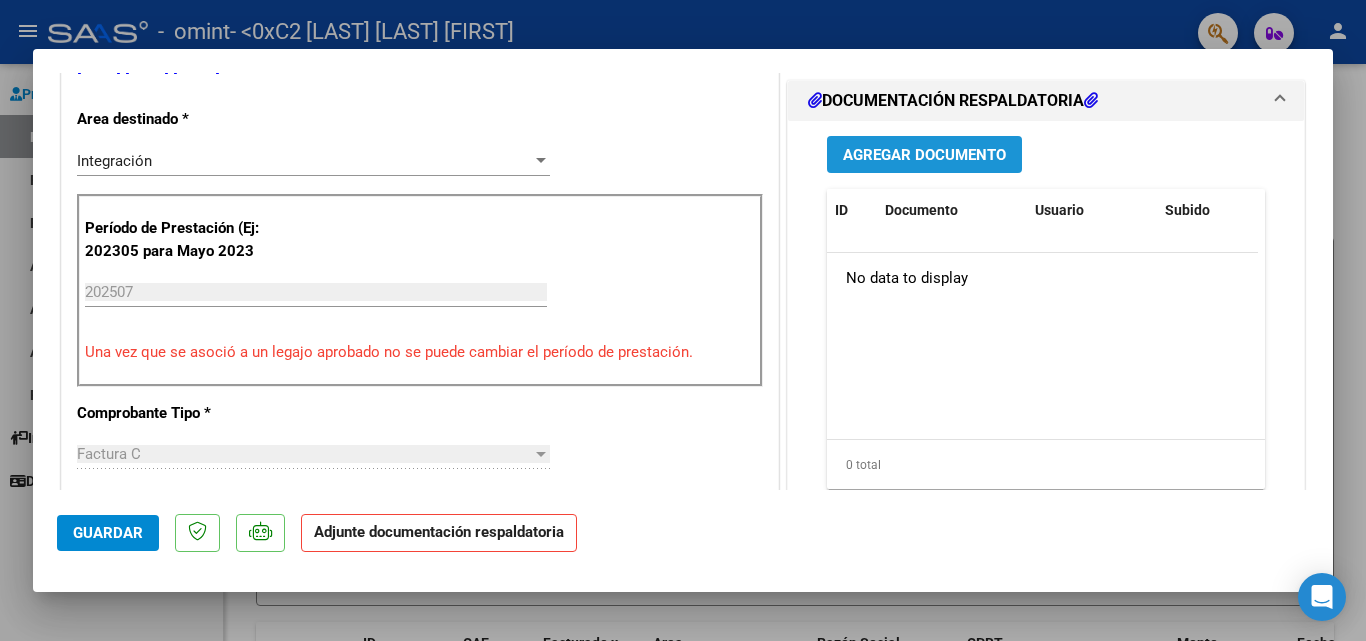 click on "Agregar Documento" at bounding box center [924, 155] 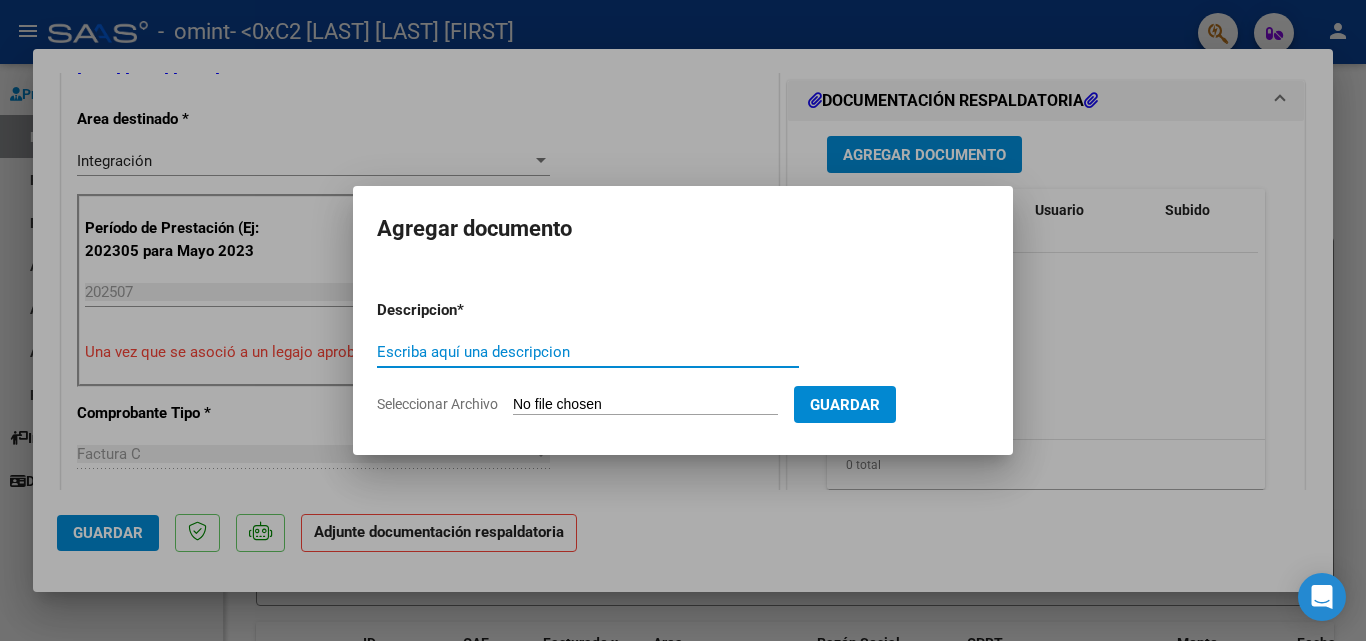click on "Escriba aquí una descripcion" at bounding box center [588, 352] 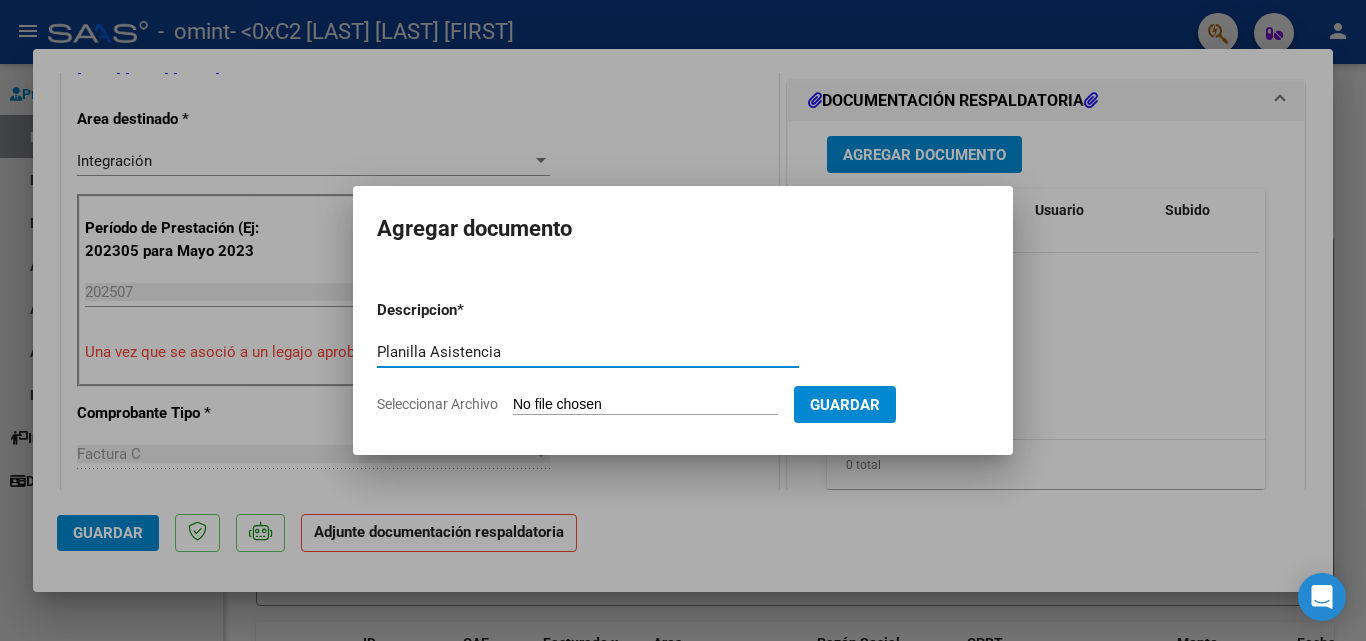 type on "Planilla Asistencia" 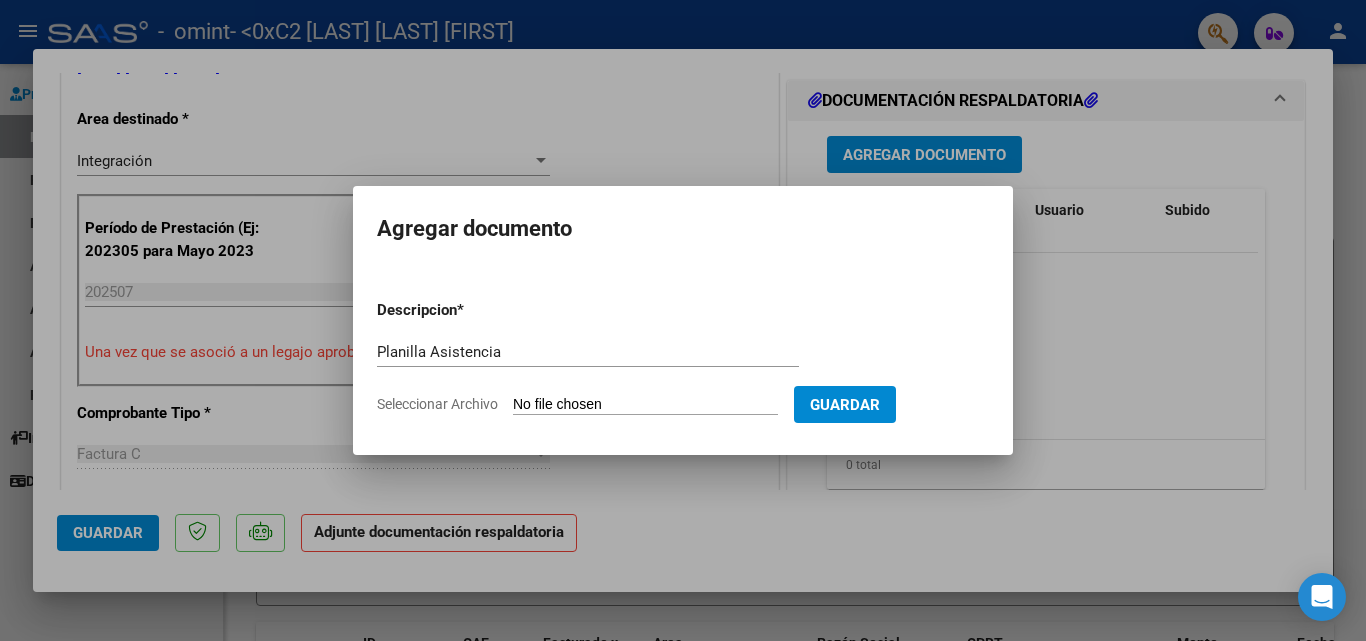 click on "Seleccionar Archivo" 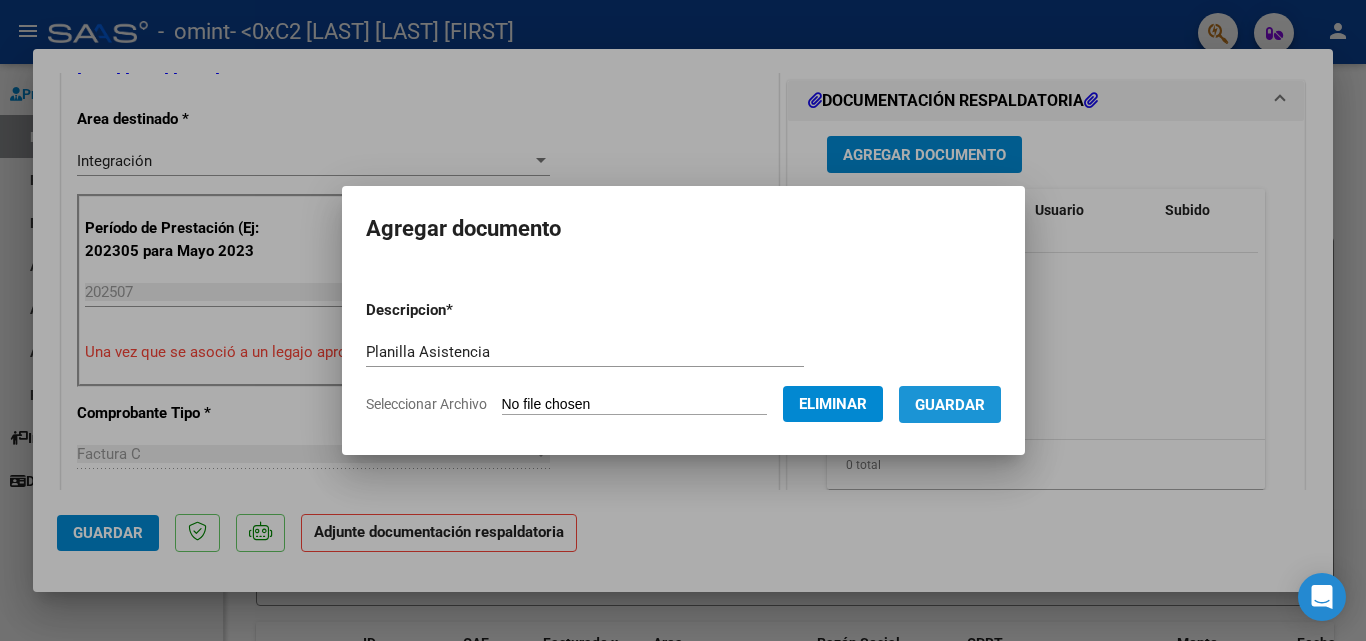 click on "Guardar" at bounding box center (950, 405) 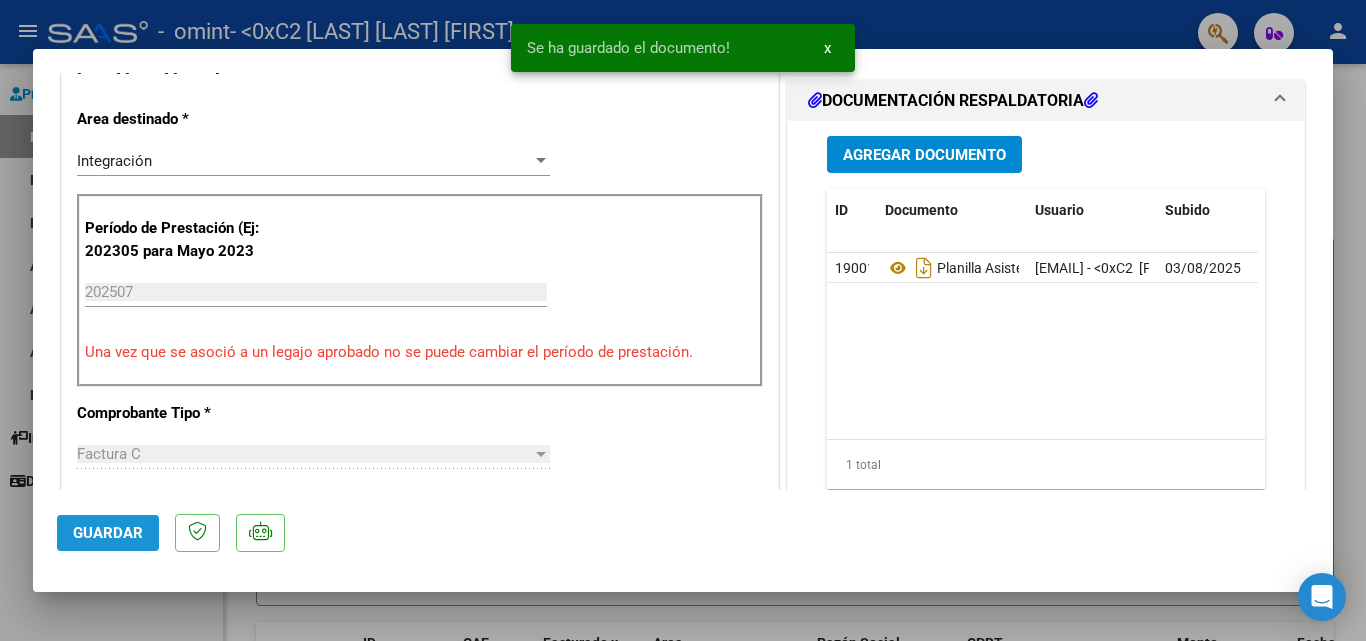 click on "Guardar" 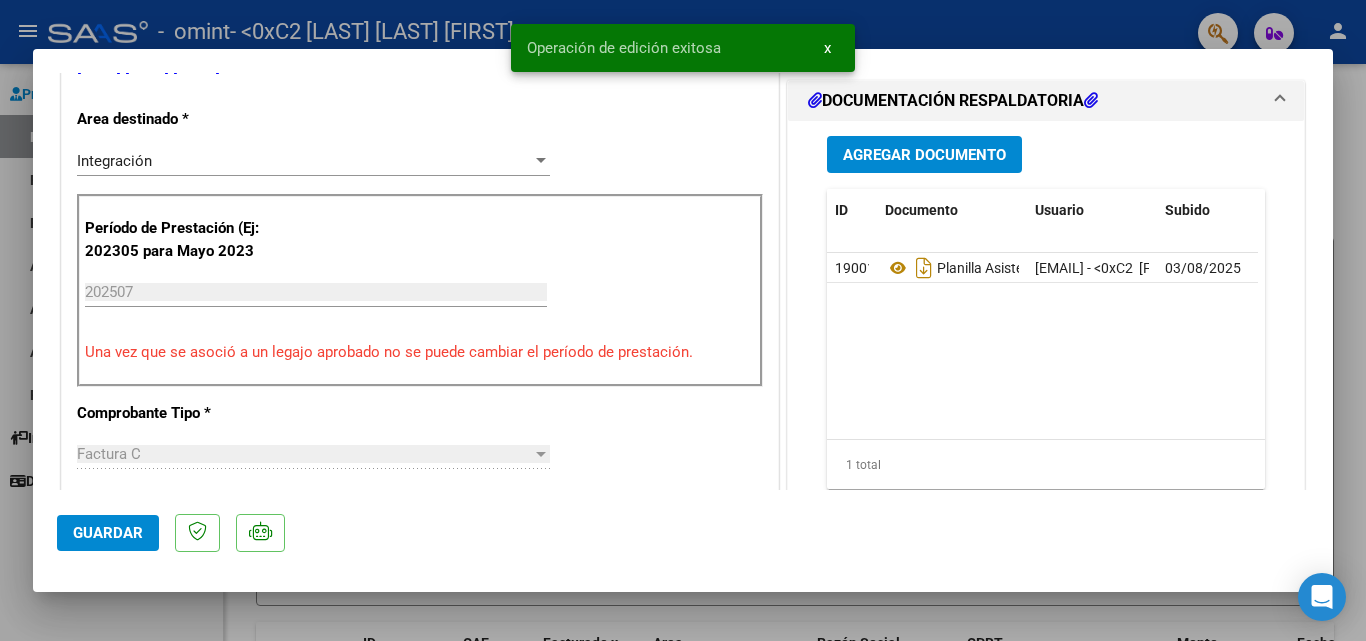 click at bounding box center [683, 320] 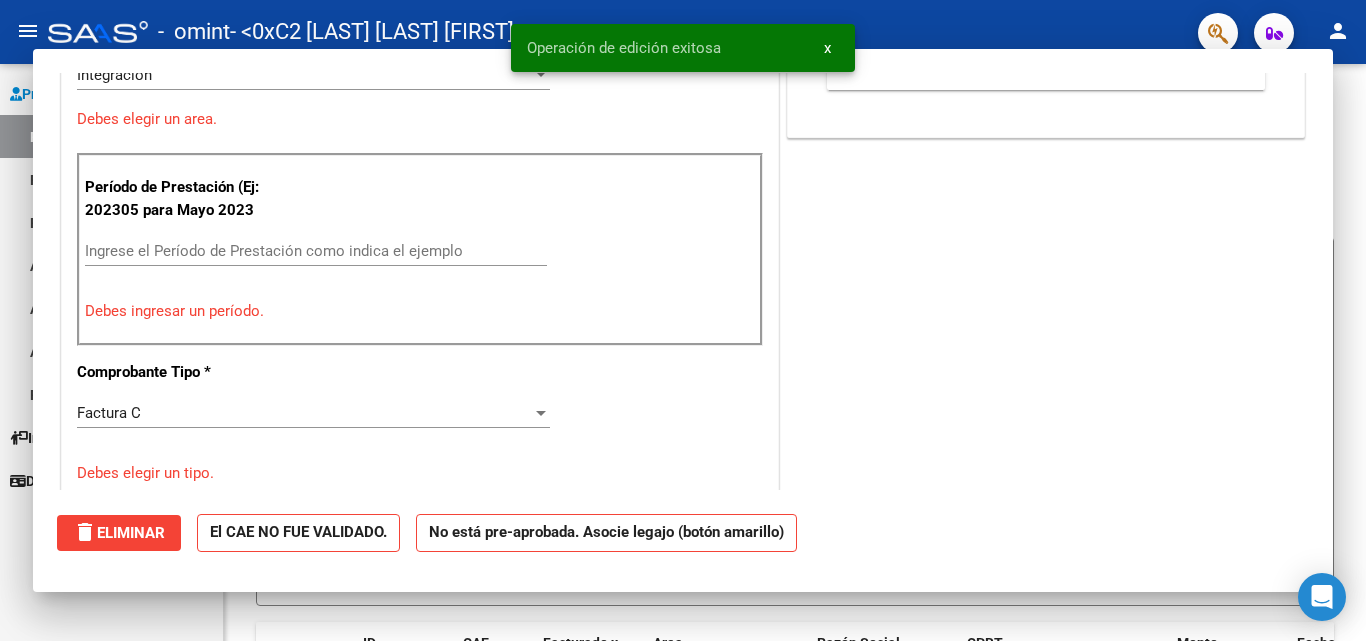 scroll, scrollTop: 389, scrollLeft: 0, axis: vertical 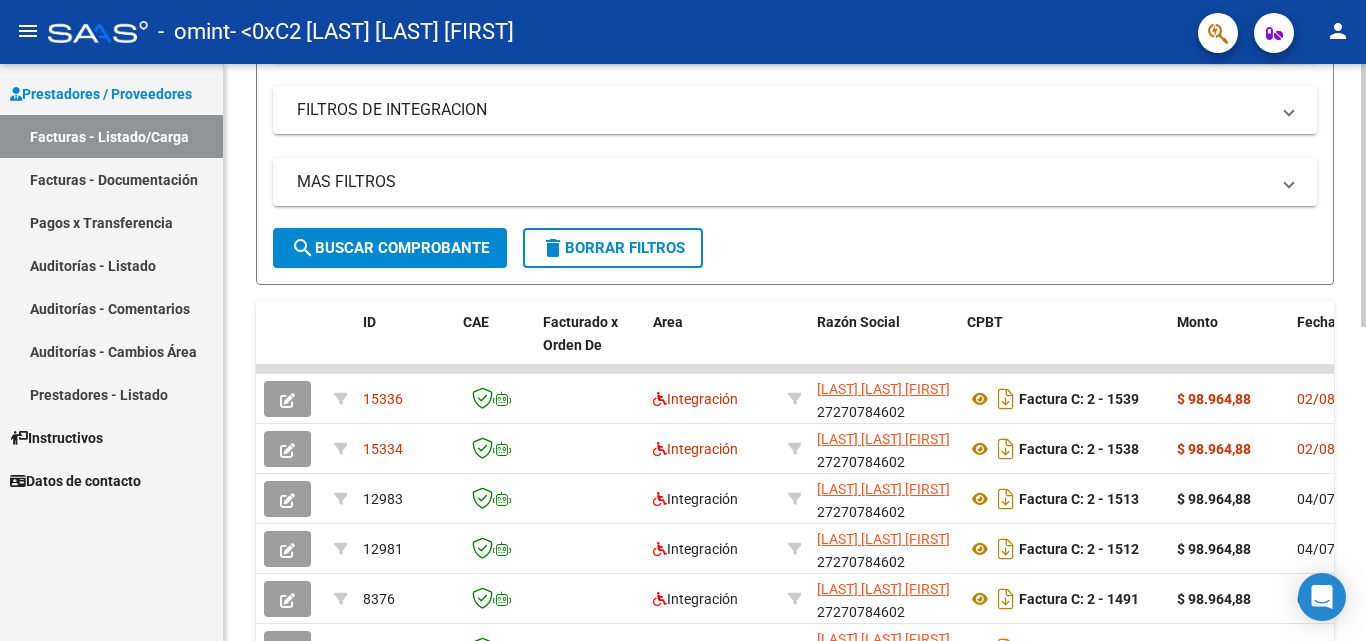 click 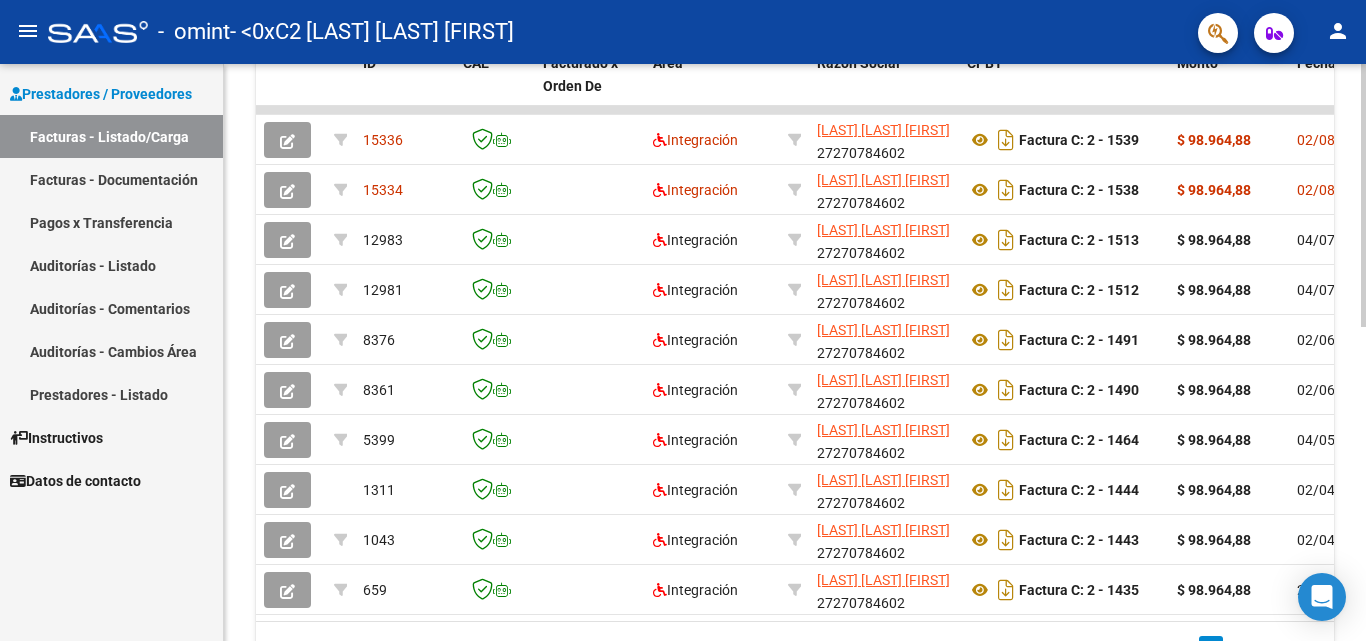 scroll, scrollTop: 582, scrollLeft: 0, axis: vertical 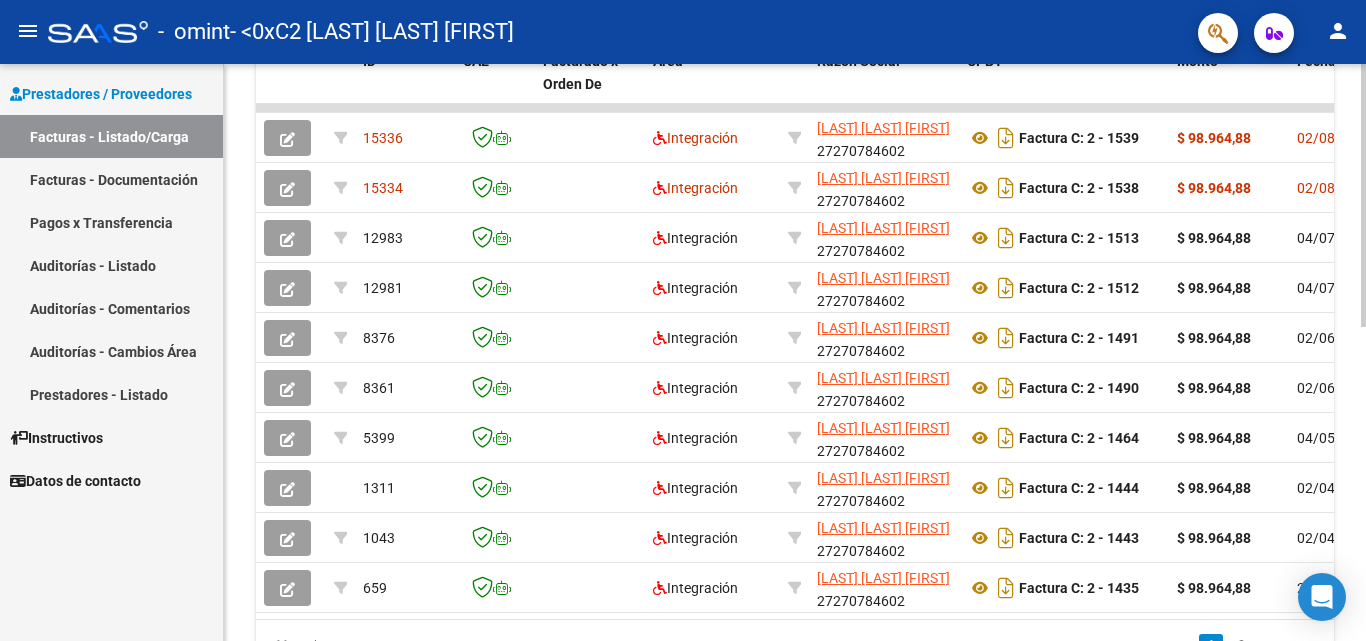 click 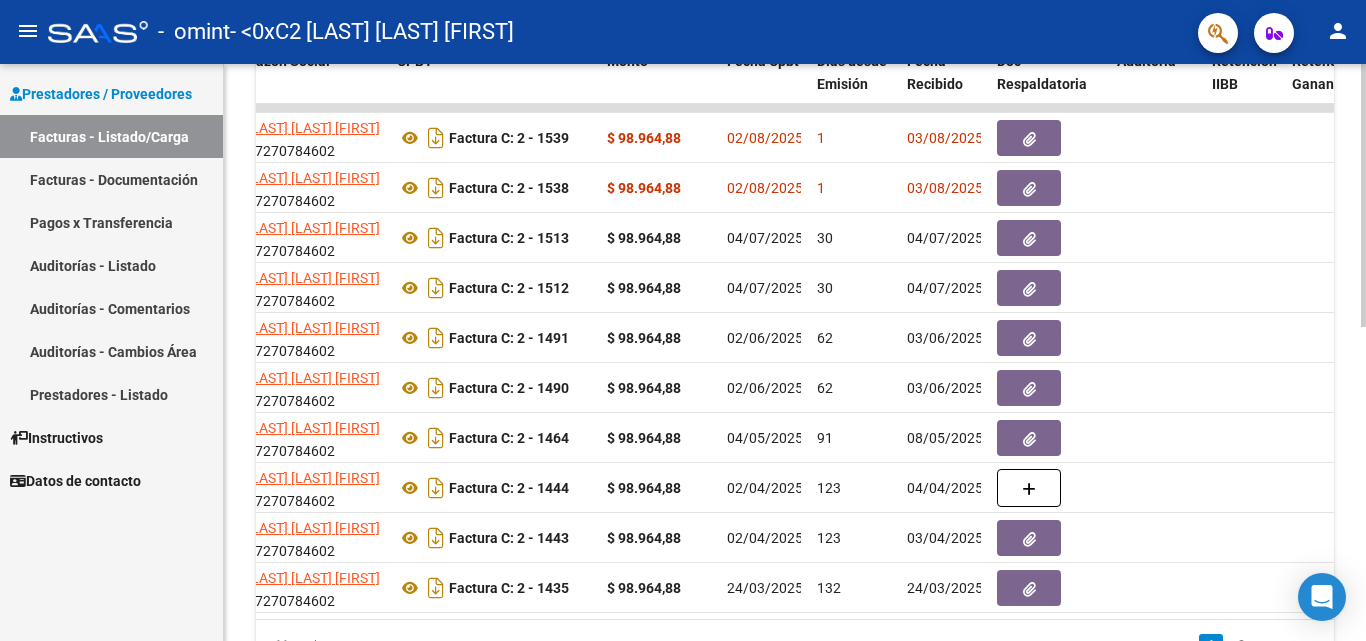 scroll, scrollTop: 0, scrollLeft: 0, axis: both 